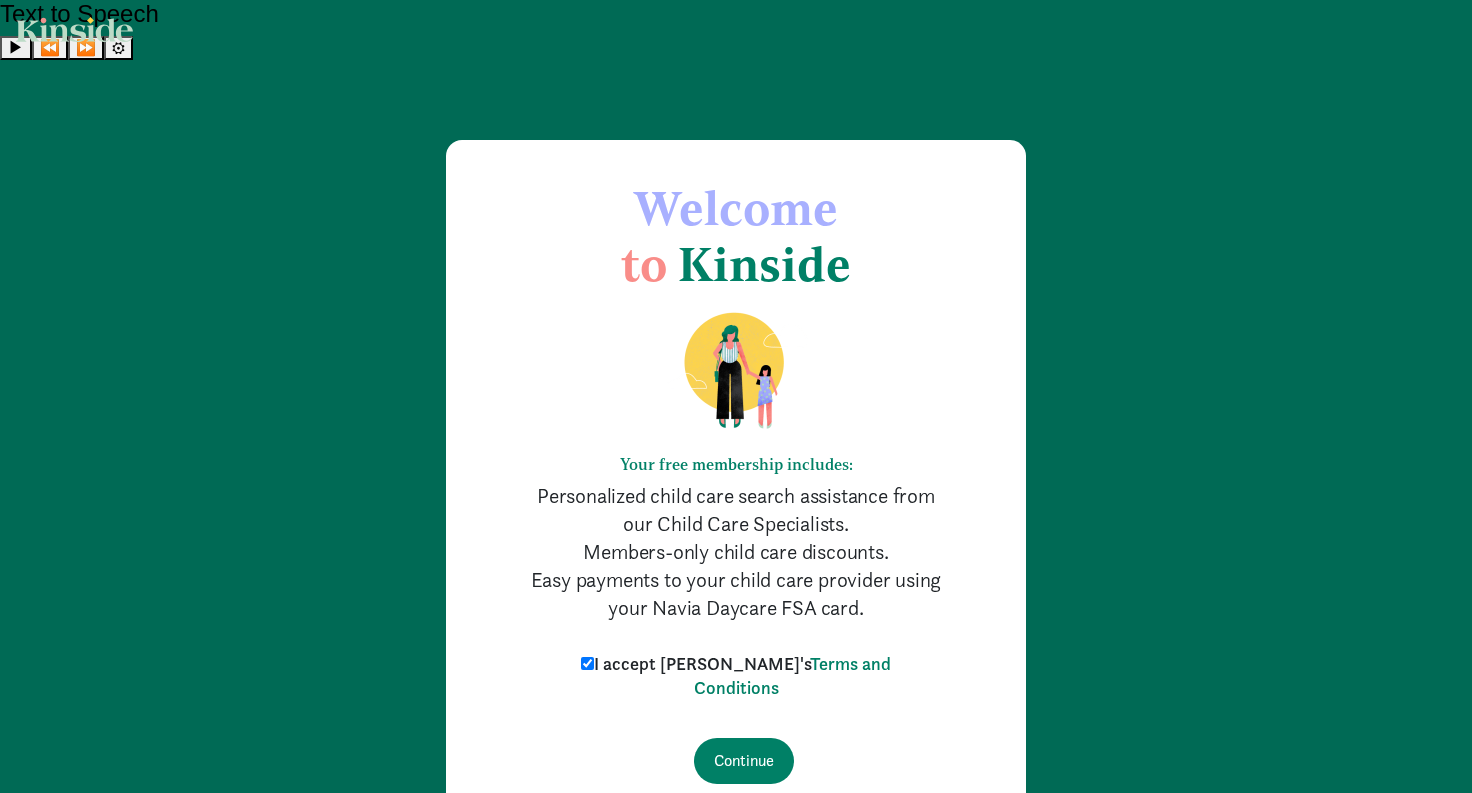 scroll, scrollTop: 51, scrollLeft: 0, axis: vertical 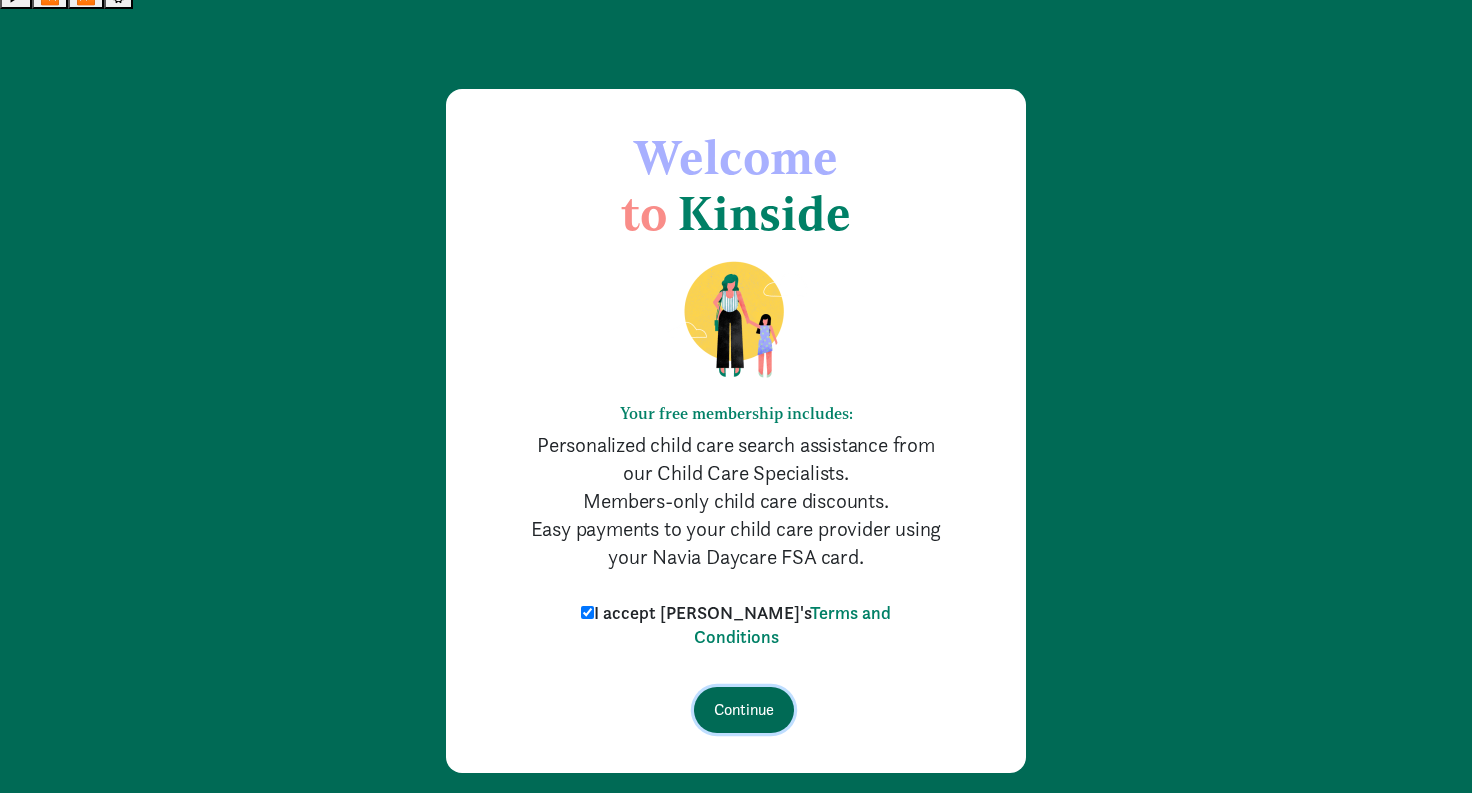 click on "Continue" at bounding box center [744, 710] 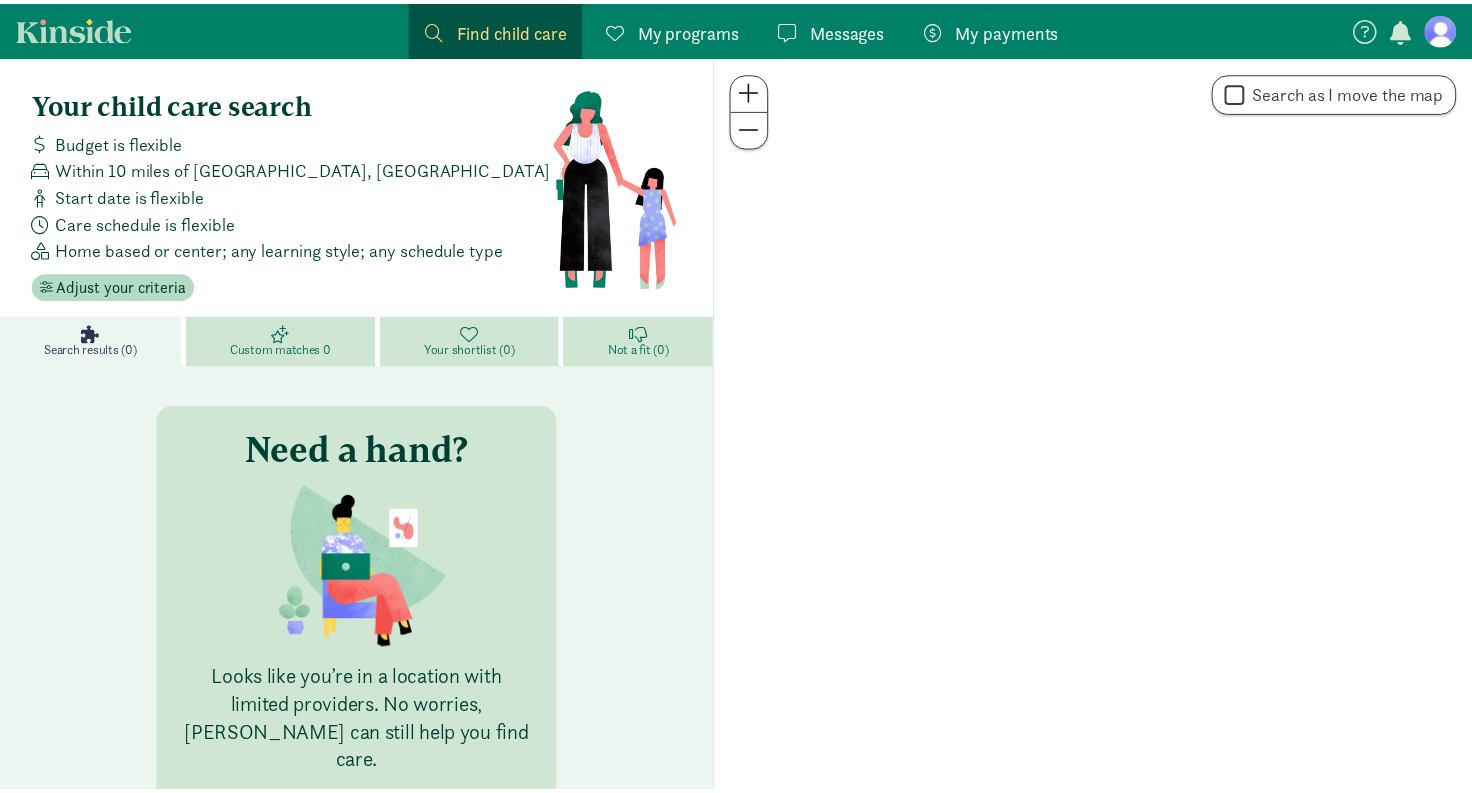 scroll, scrollTop: 0, scrollLeft: 0, axis: both 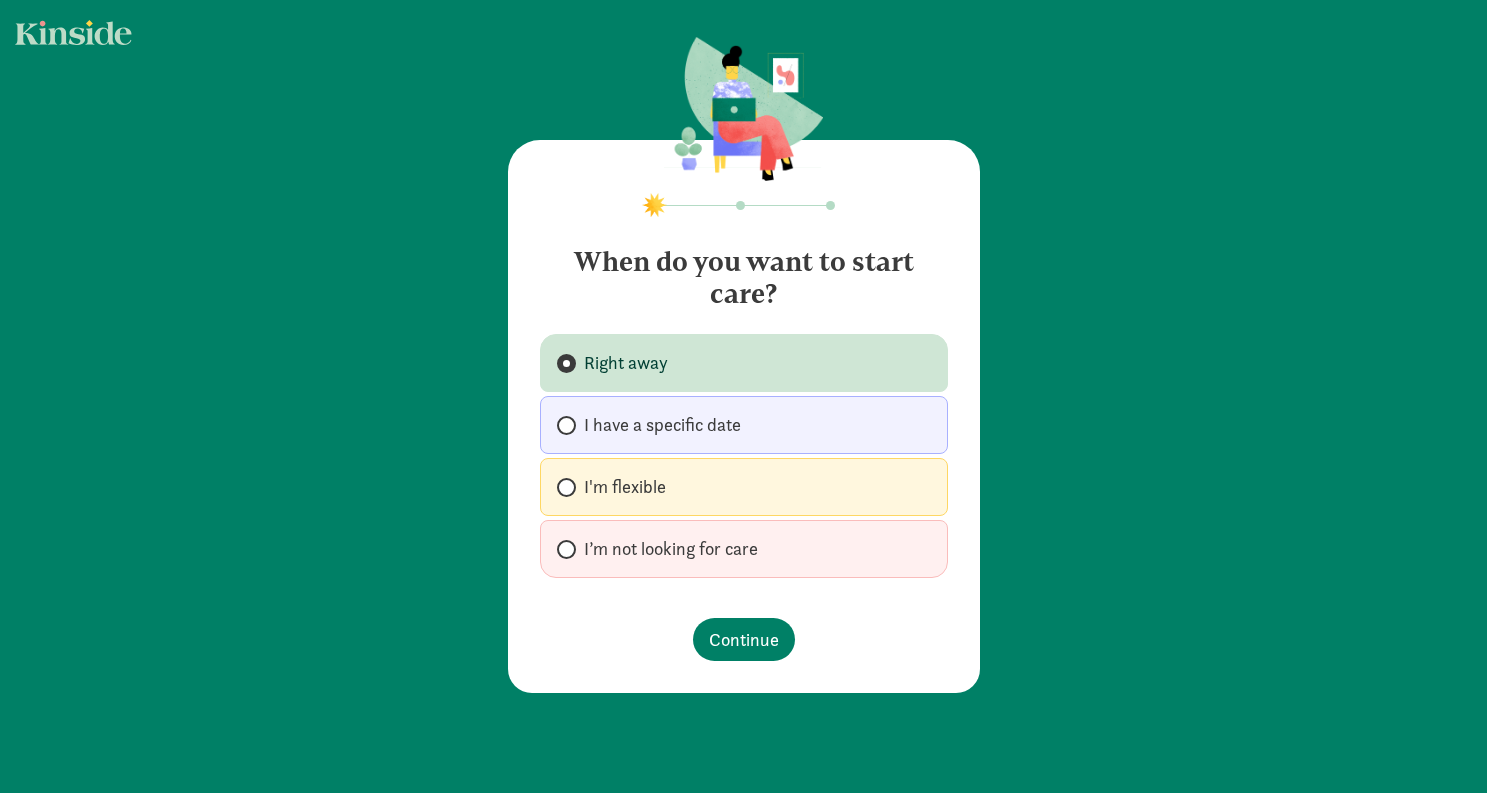 click on "I’m not looking for care" at bounding box center [744, 549] 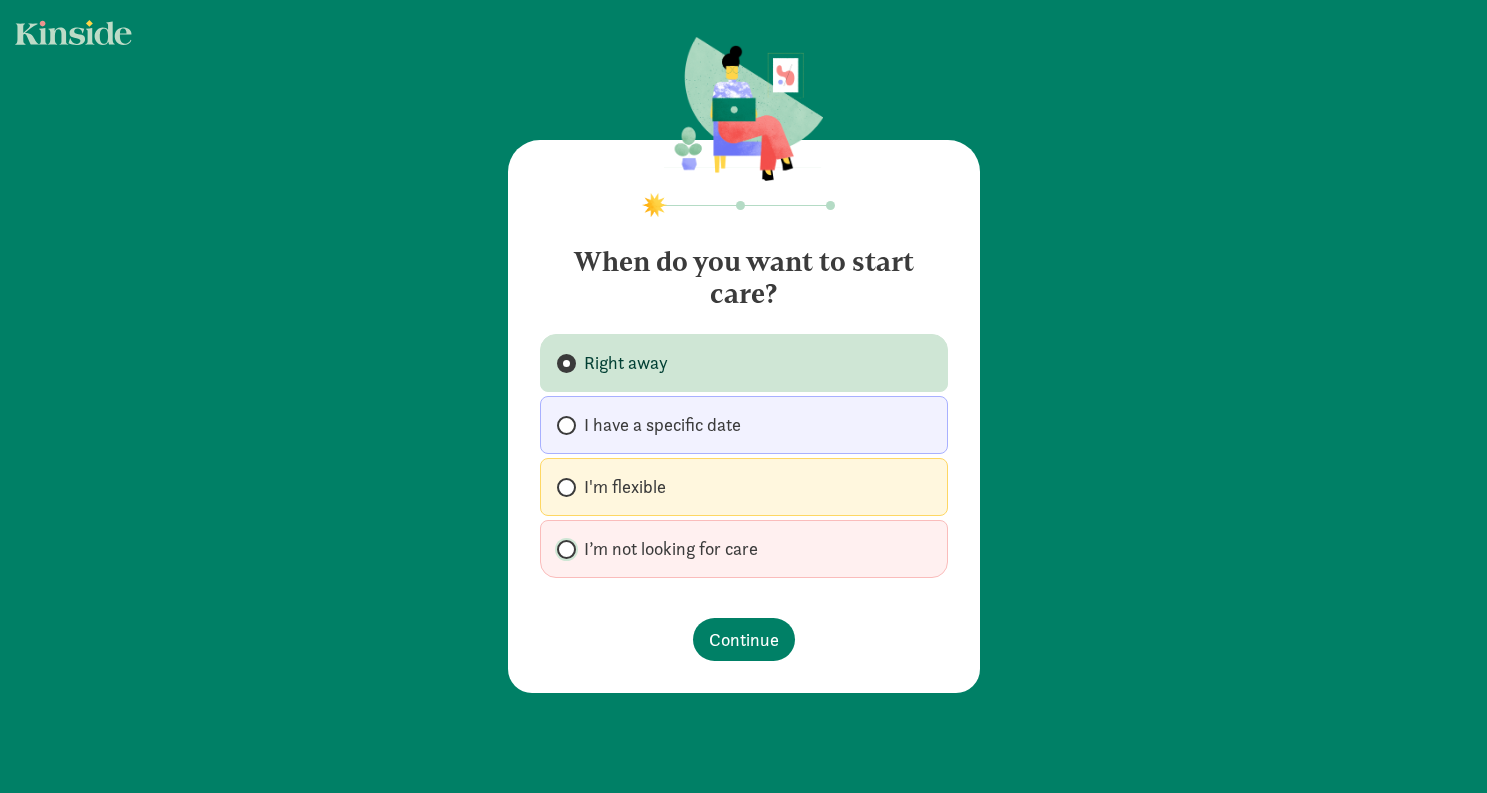 click on "I’m not looking for care" at bounding box center [563, 549] 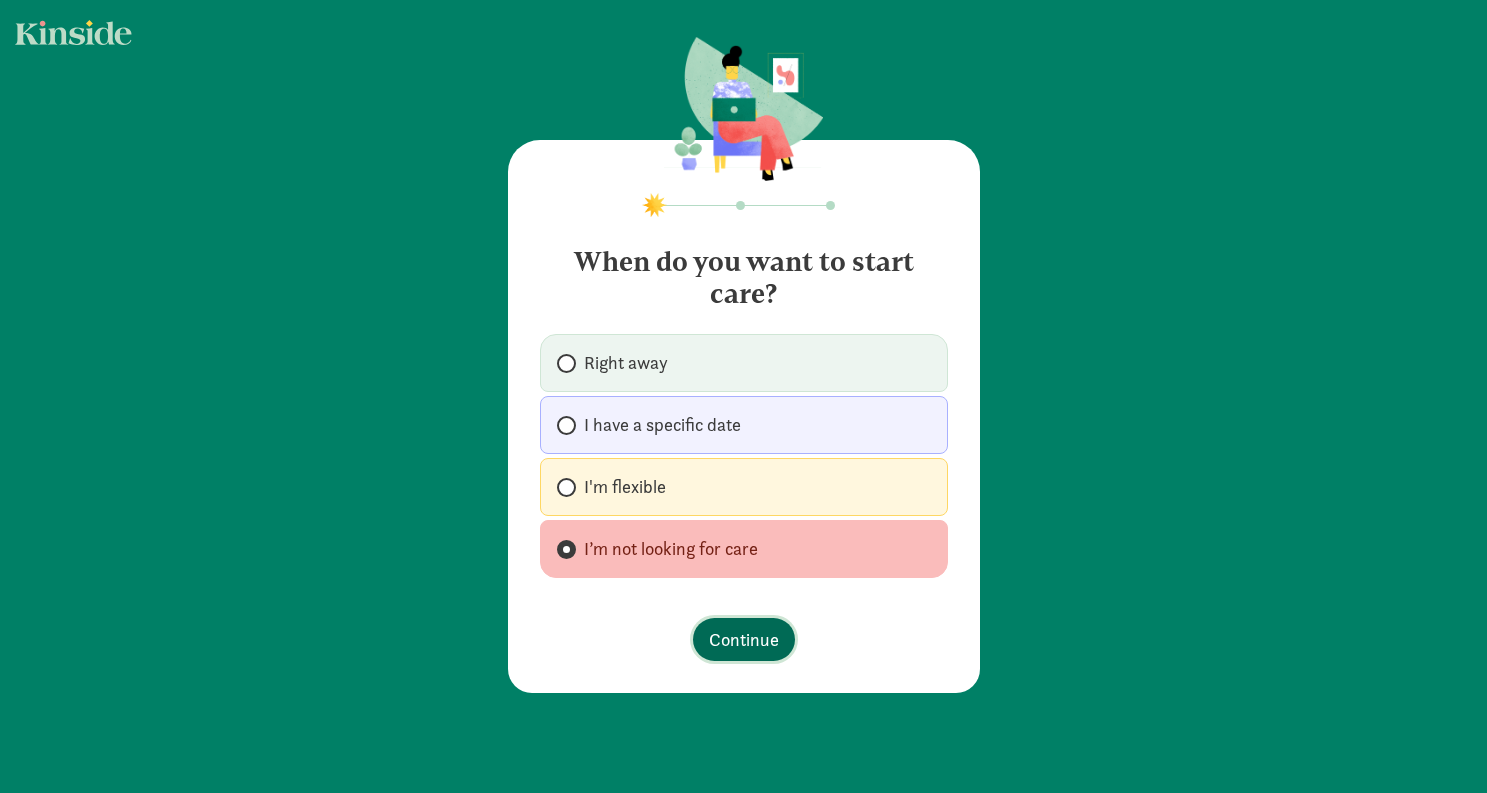 click on "Continue" at bounding box center (744, 639) 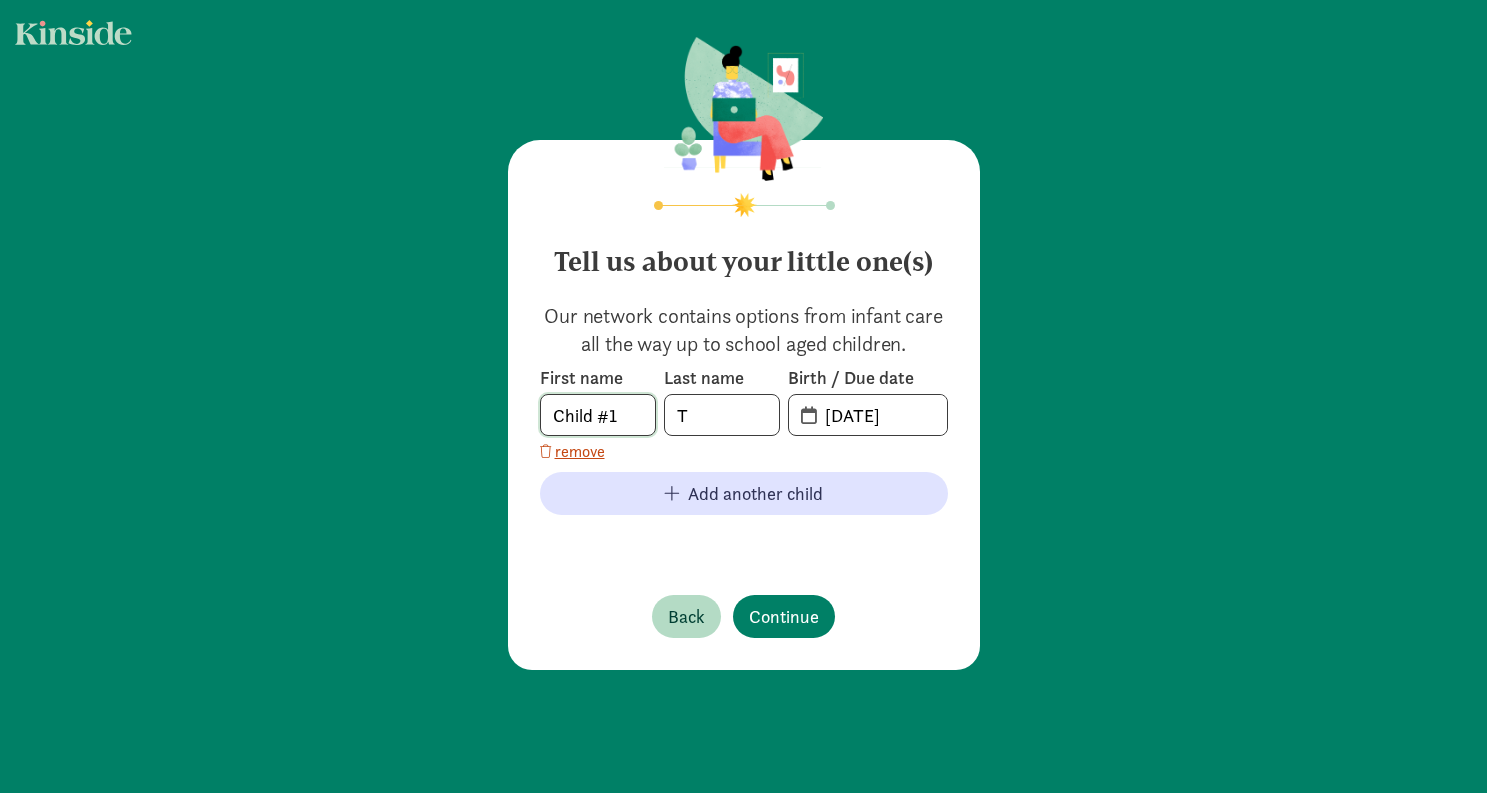 click on "Child #1" 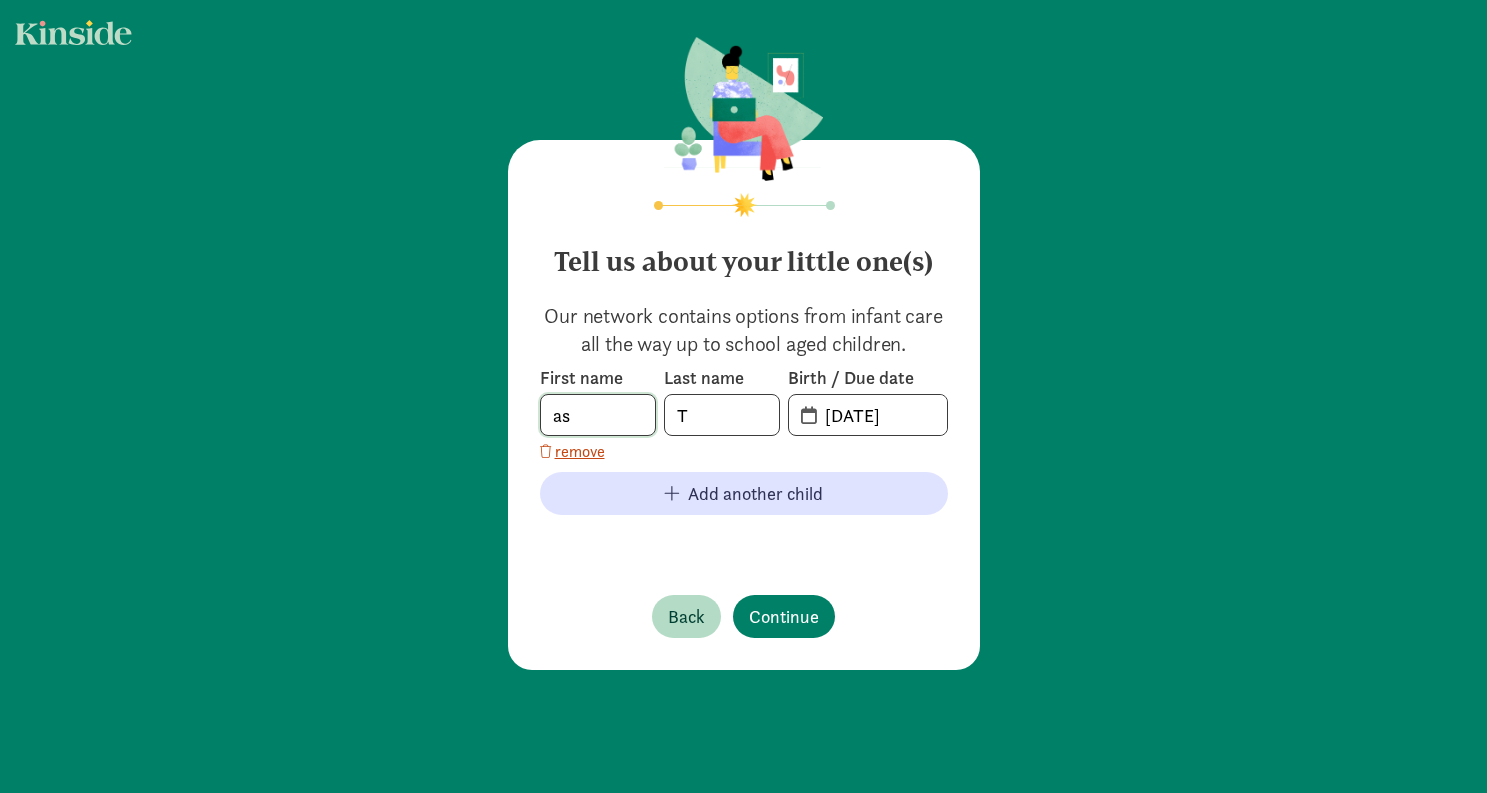 type on "a" 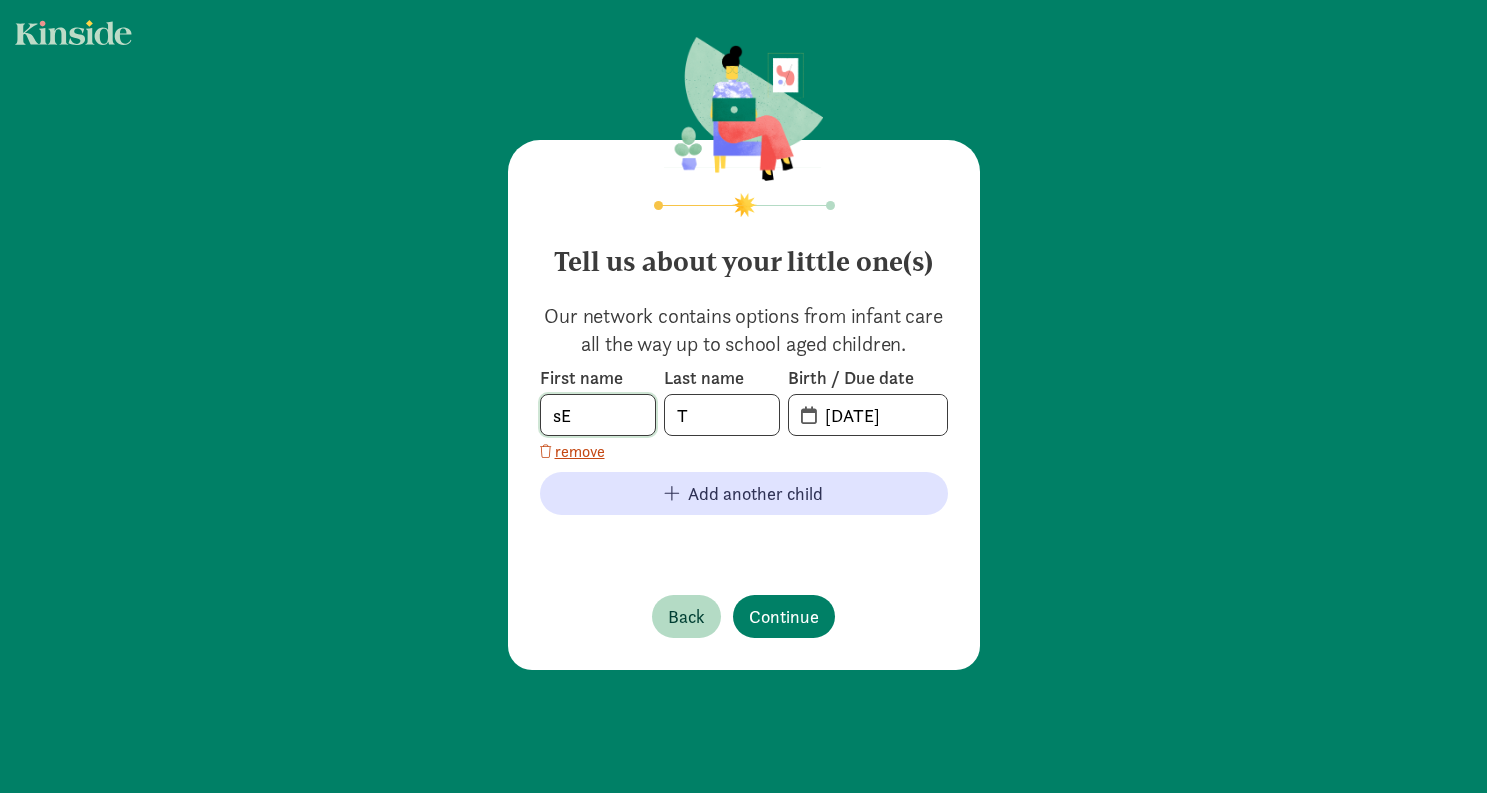 type on "s" 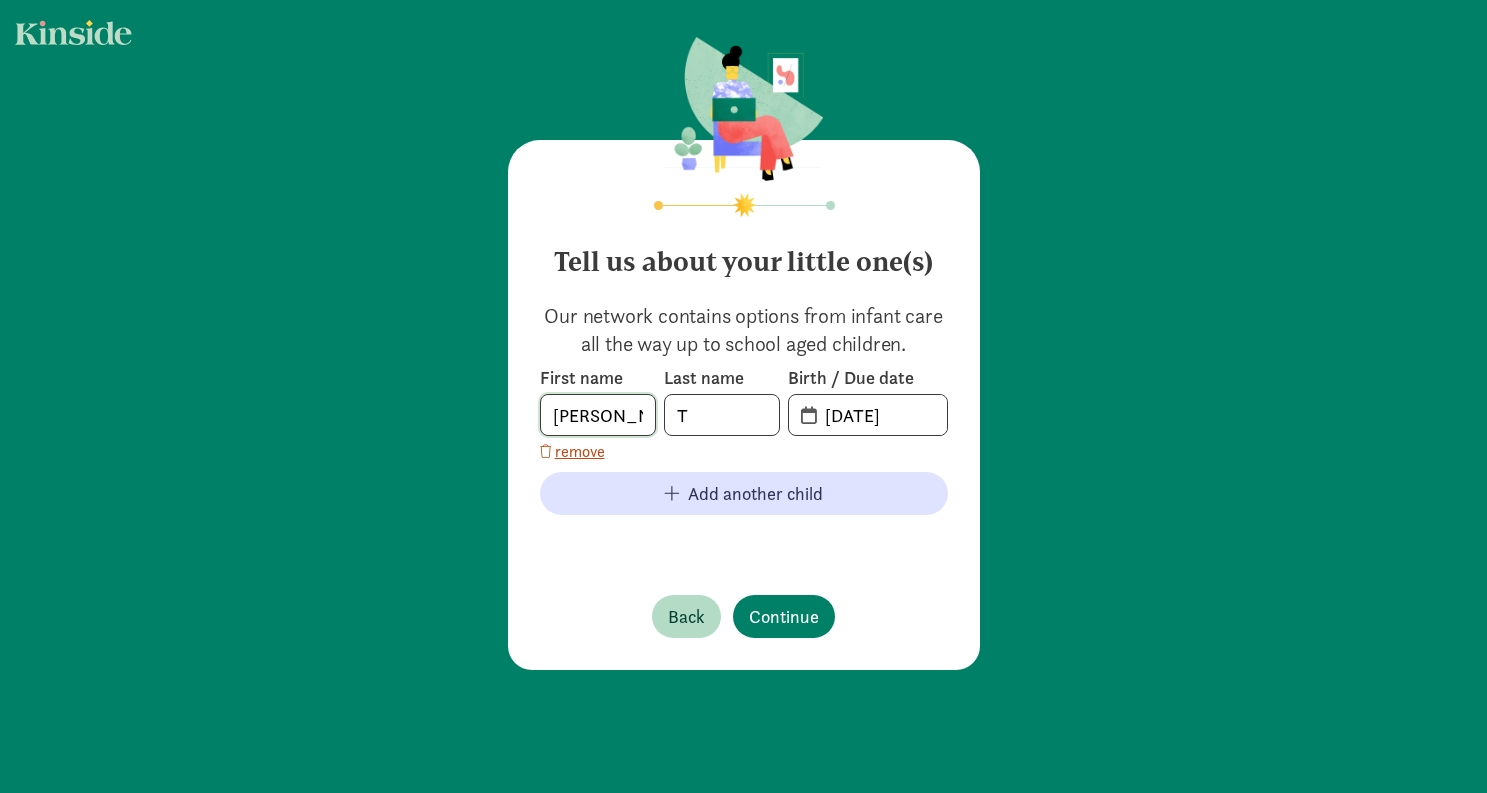 type on "Sebastian" 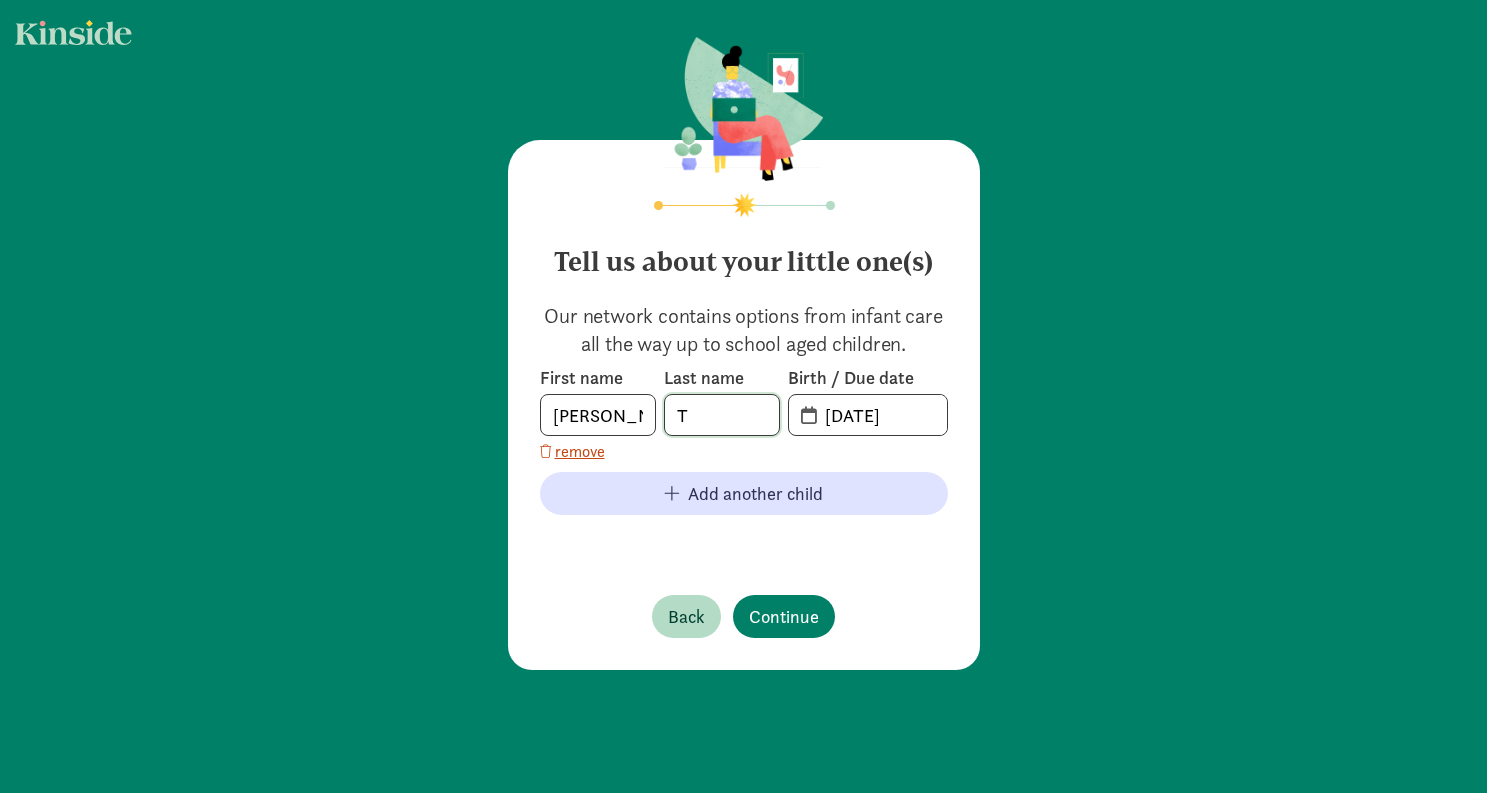 click on "T" 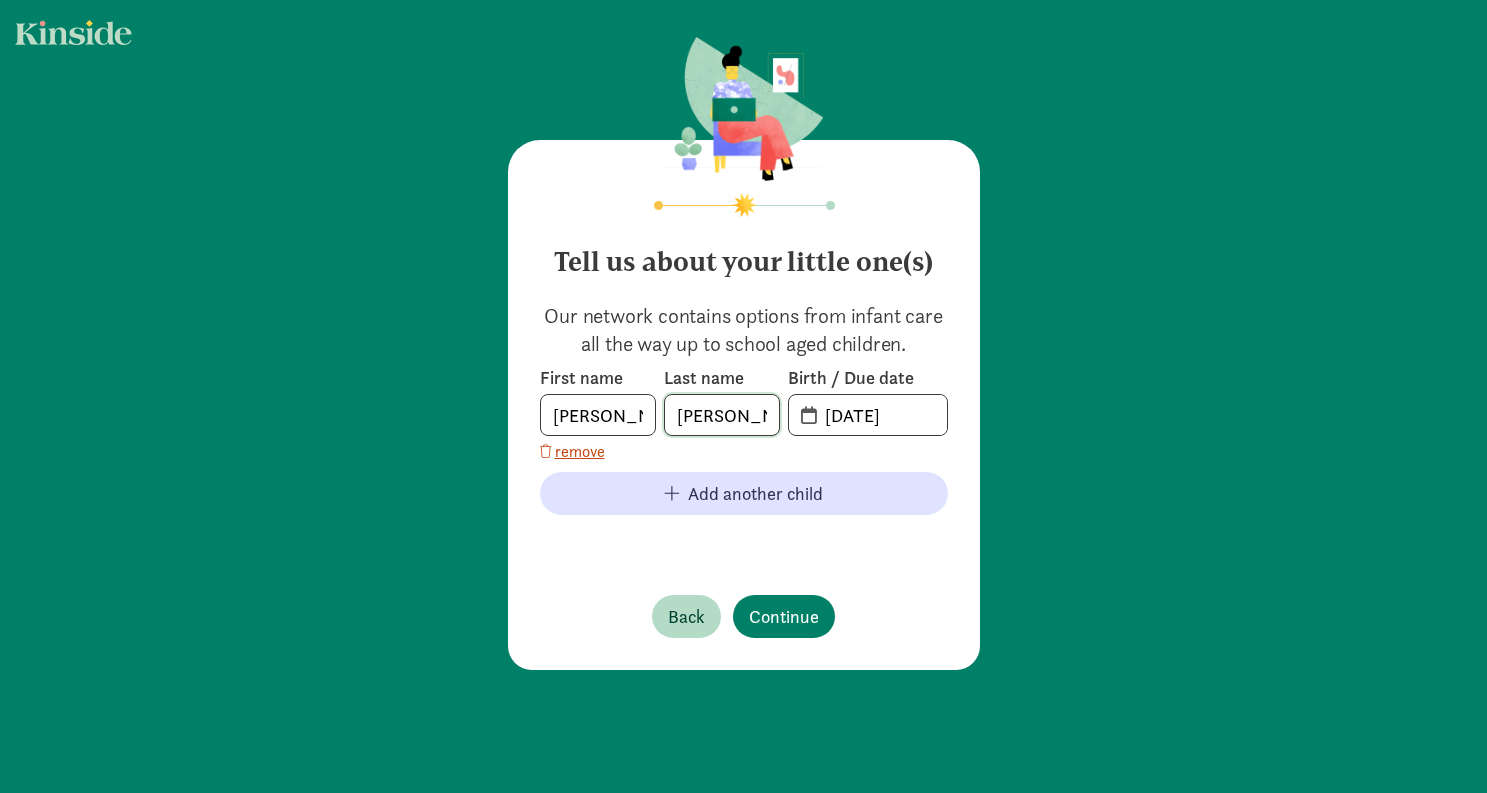 type on "Tarver" 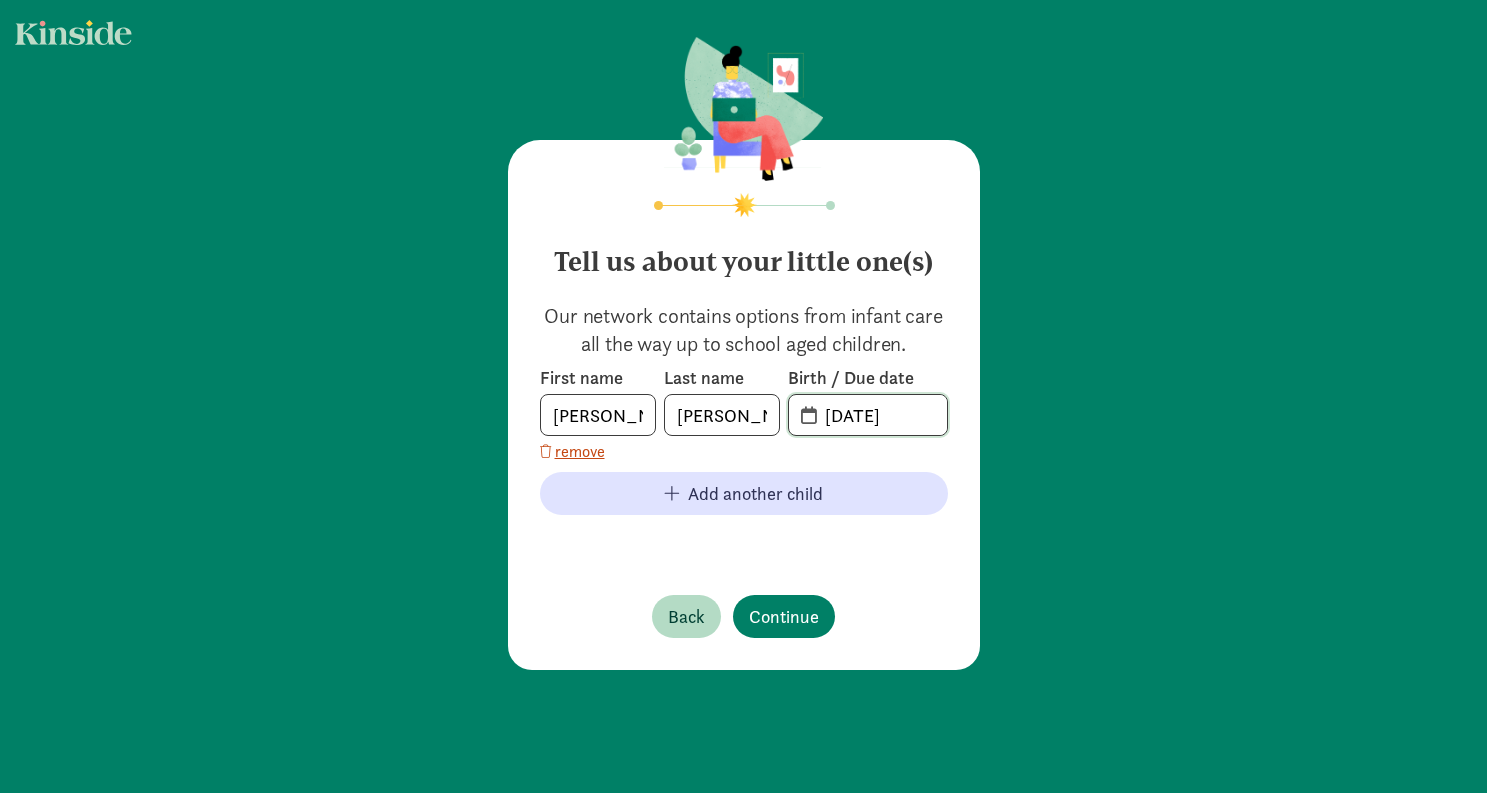click on "07-10-2025" 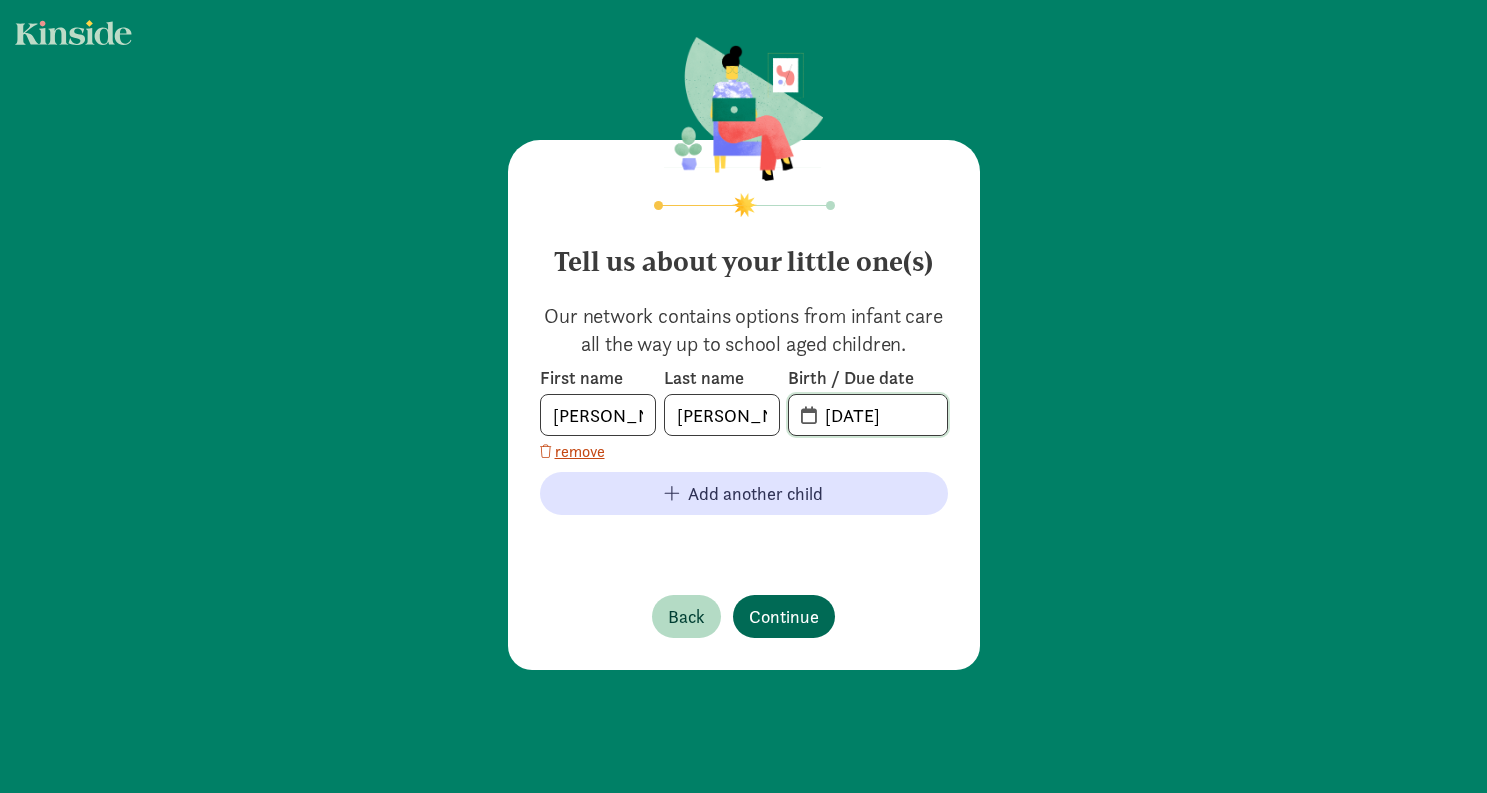 type on "04-08-2023" 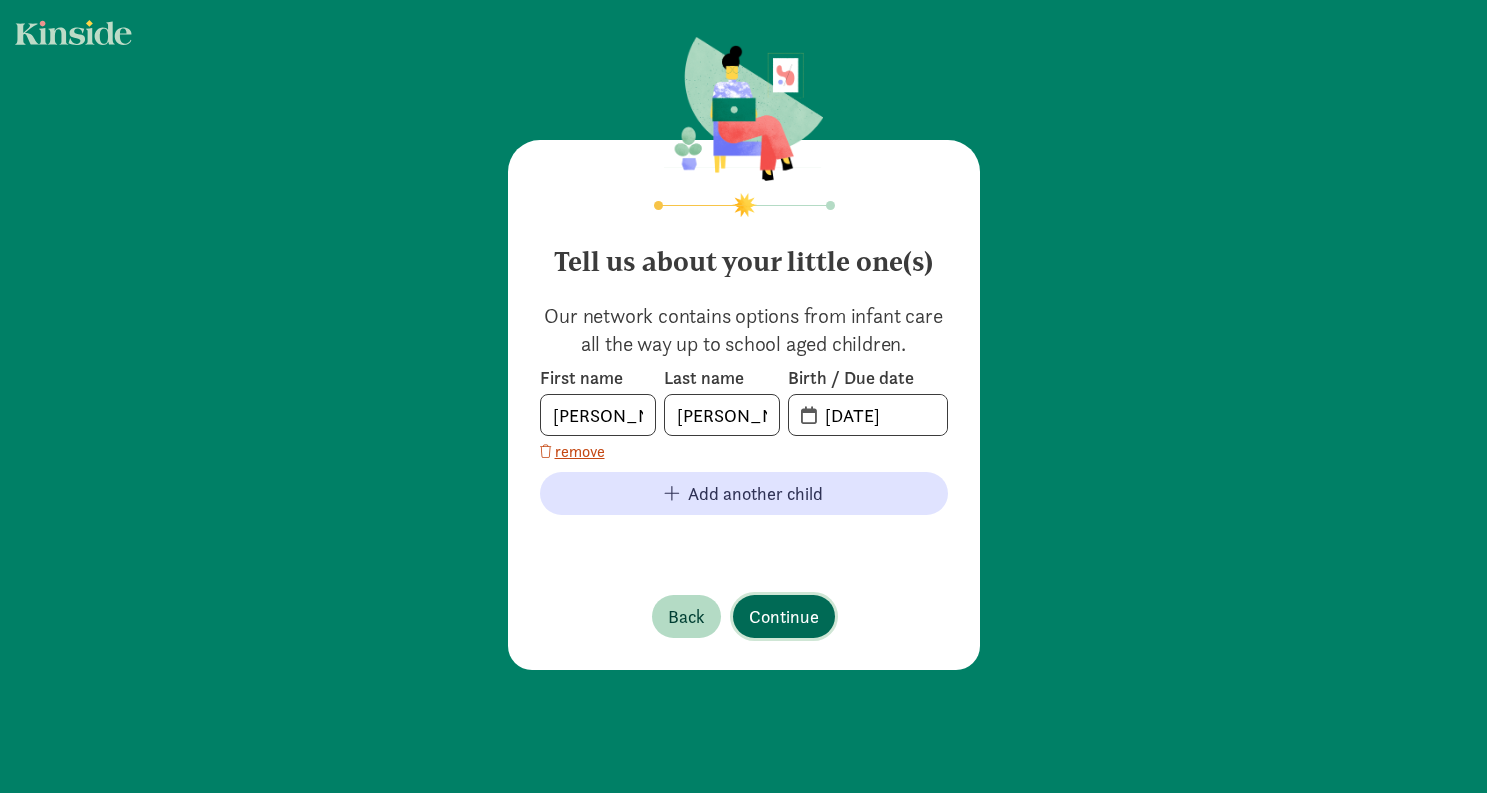 click on "Continue" at bounding box center (784, 616) 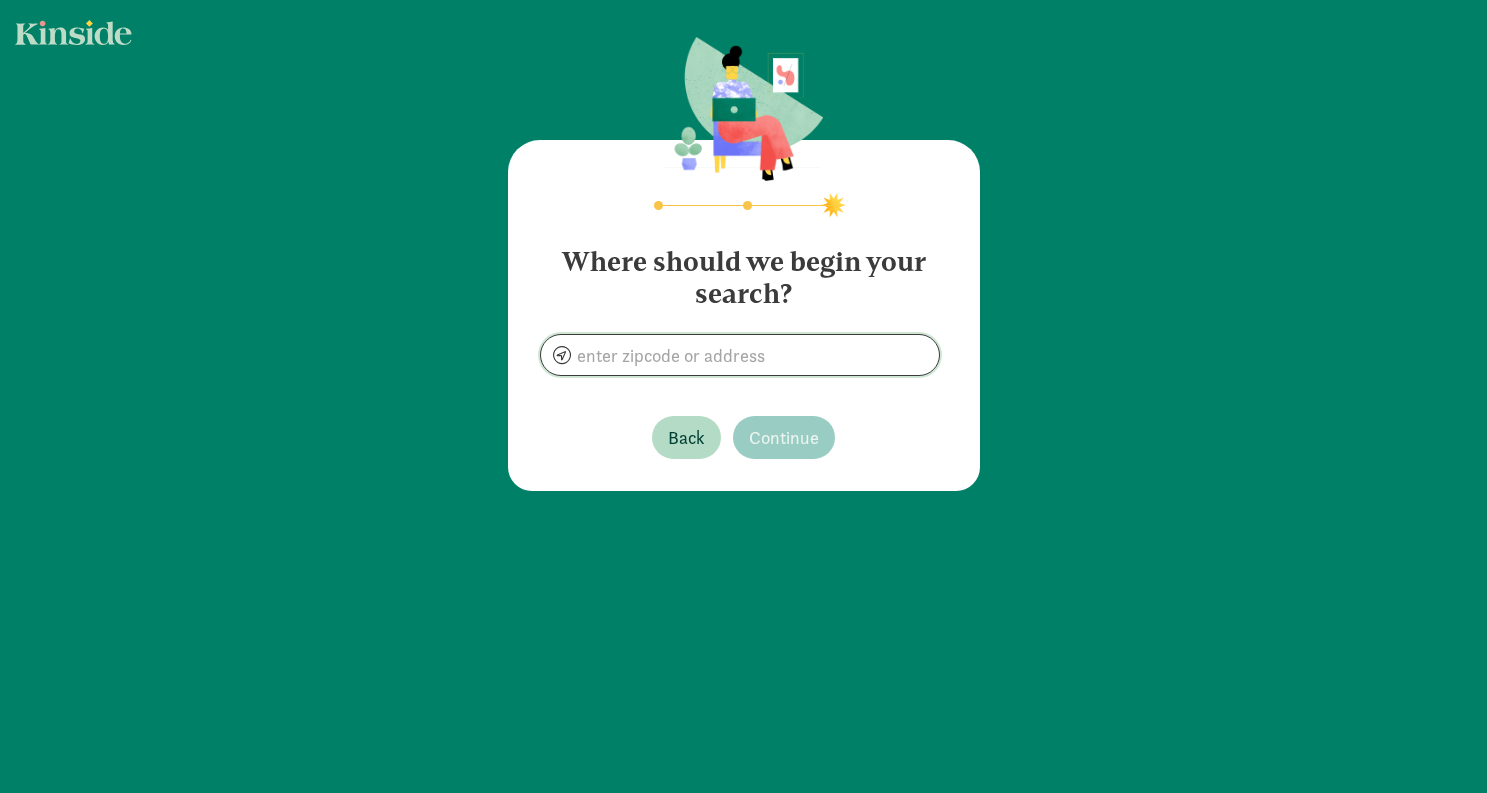 click 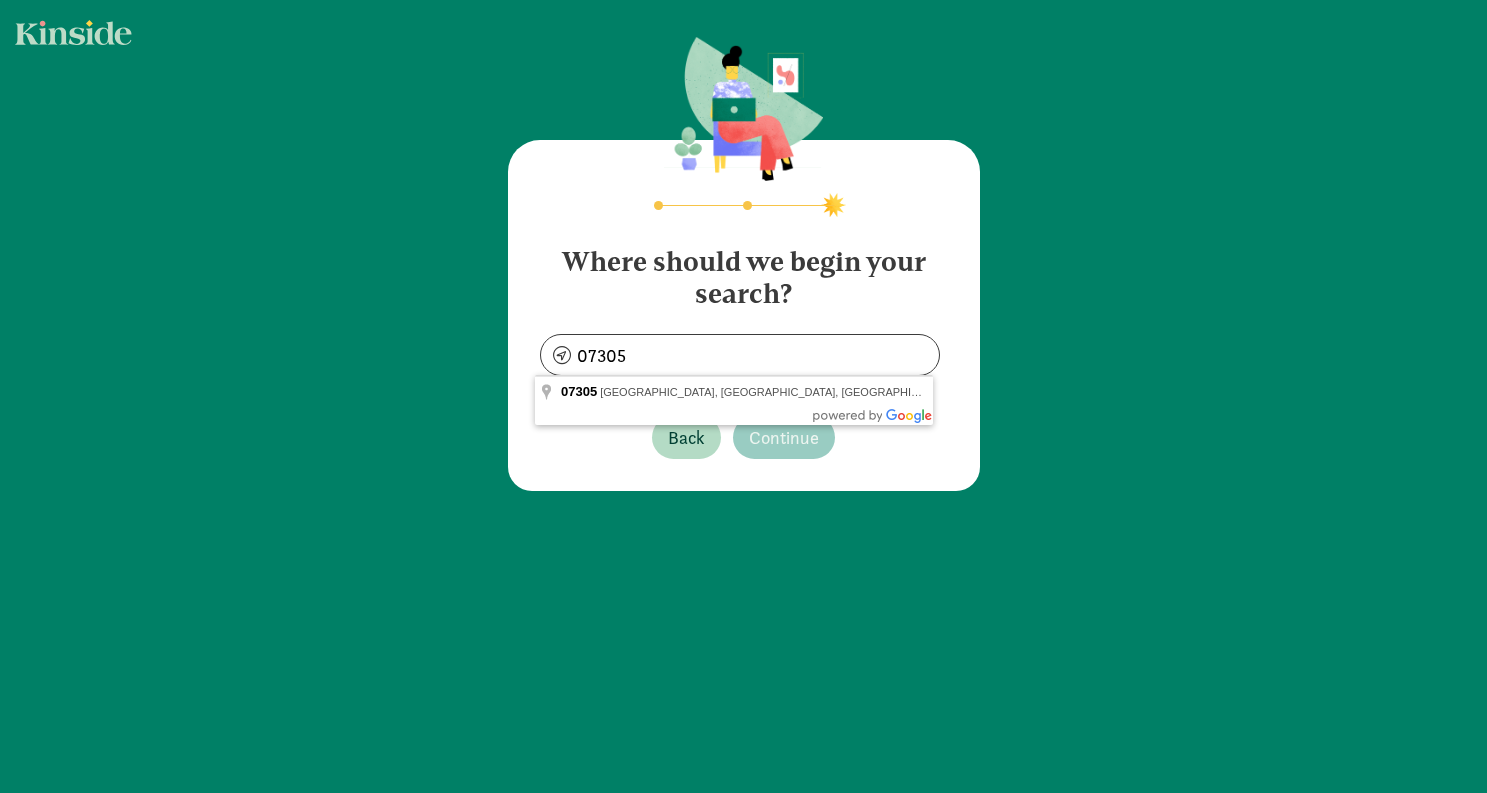type on "Jersey City, NJ 07305, USA" 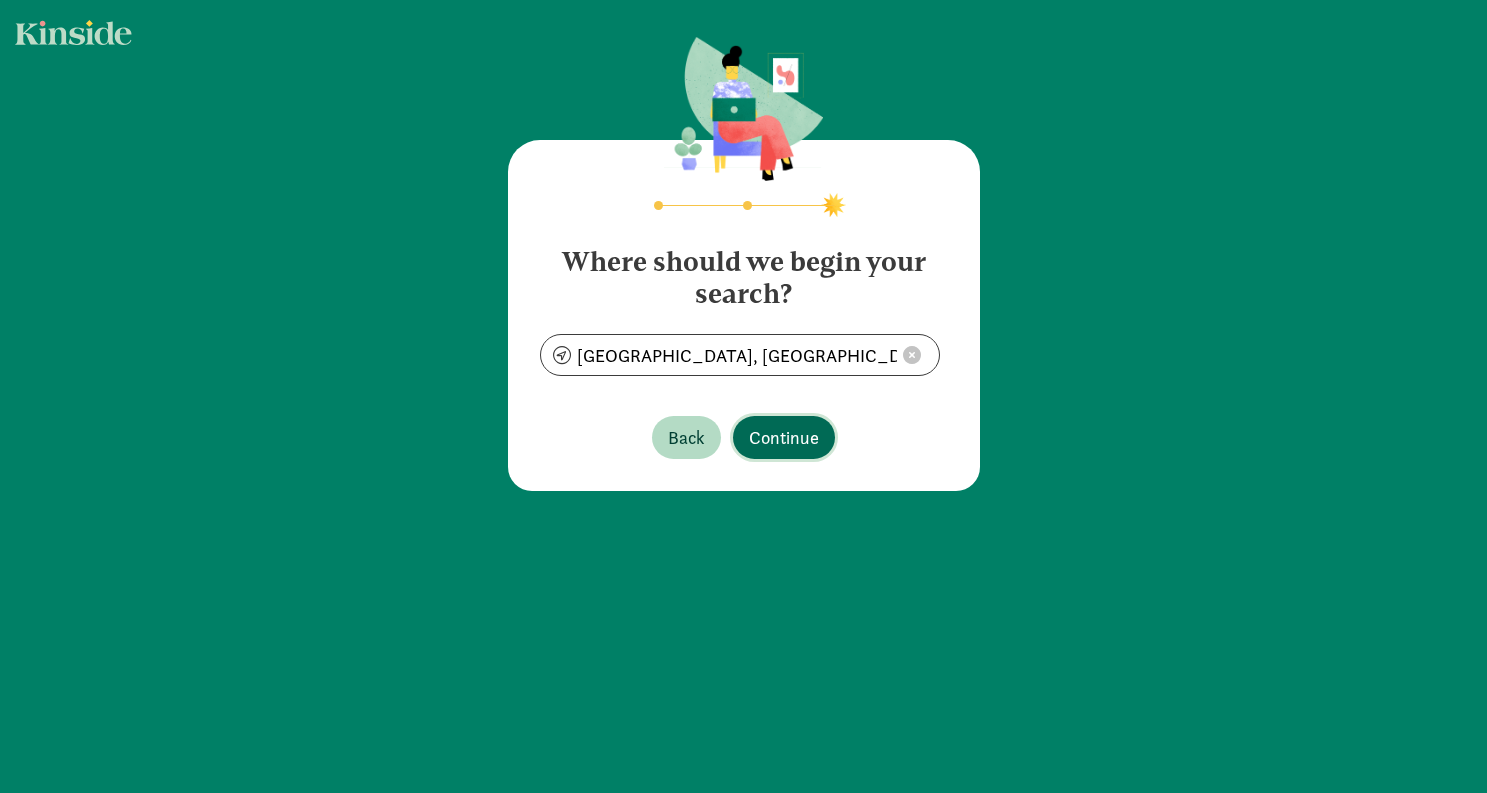 click on "Continue" at bounding box center (784, 437) 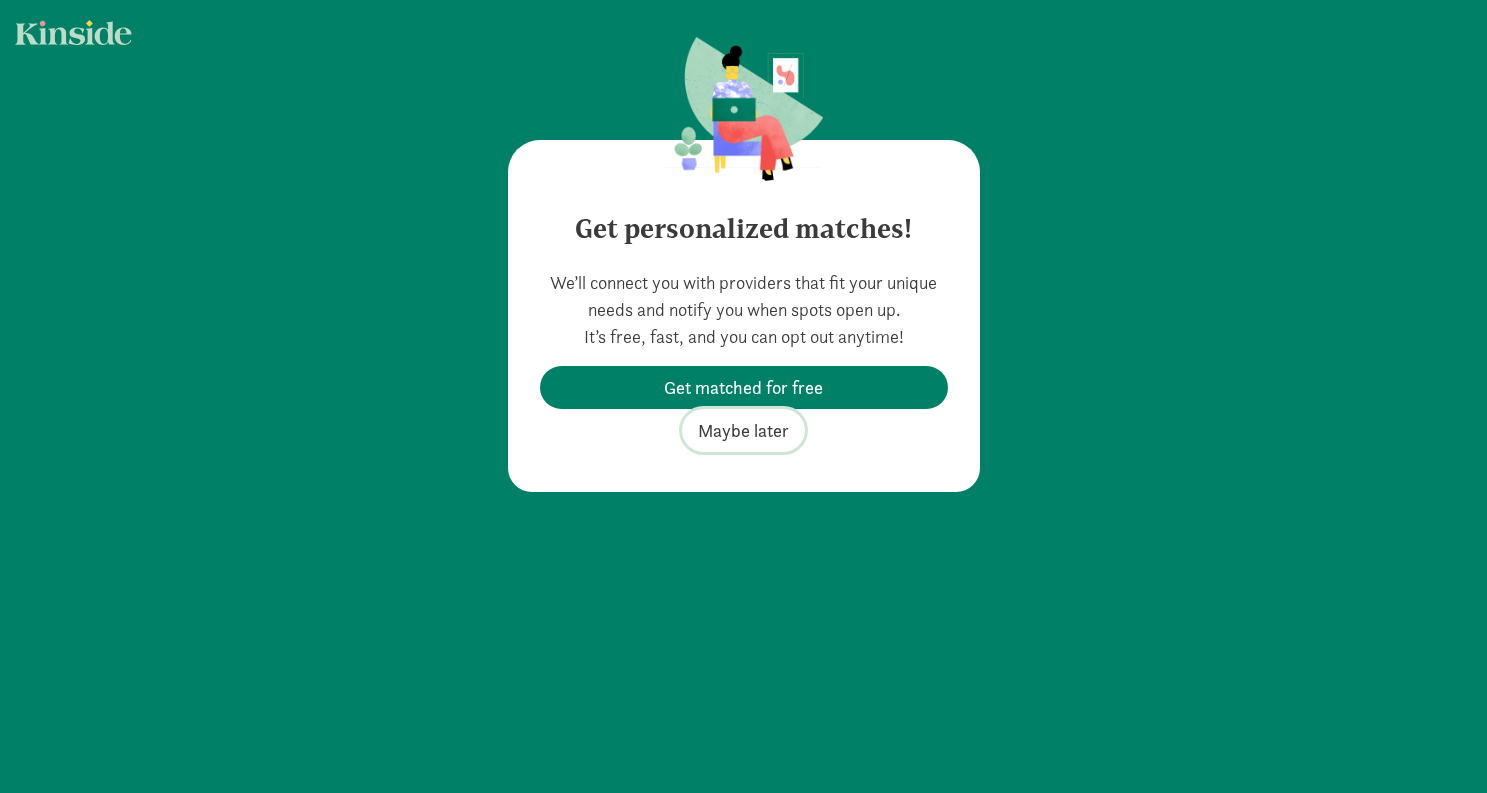 click on "Maybe later" at bounding box center [743, 430] 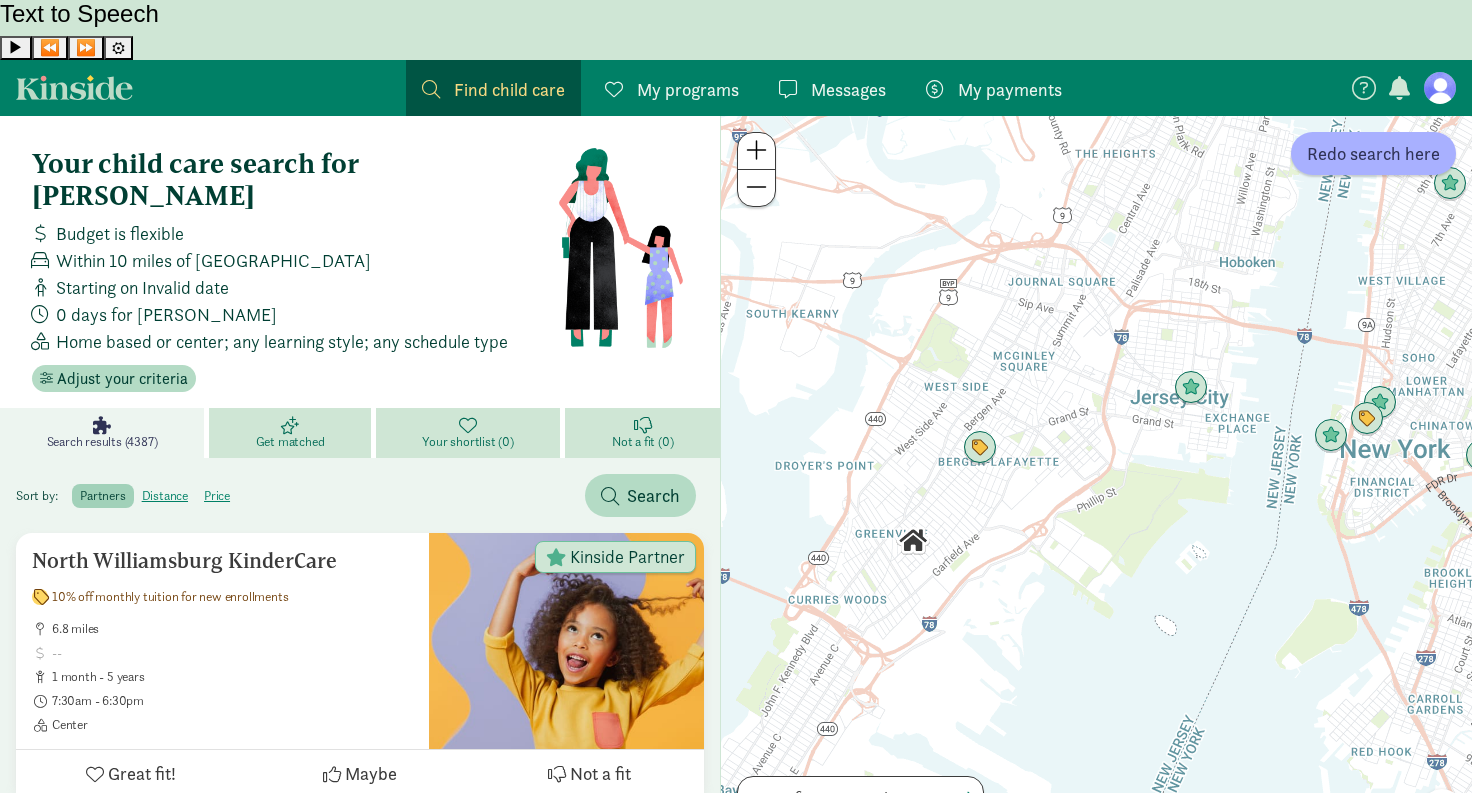 drag, startPoint x: 1132, startPoint y: 370, endPoint x: 1105, endPoint y: 423, distance: 59.48109 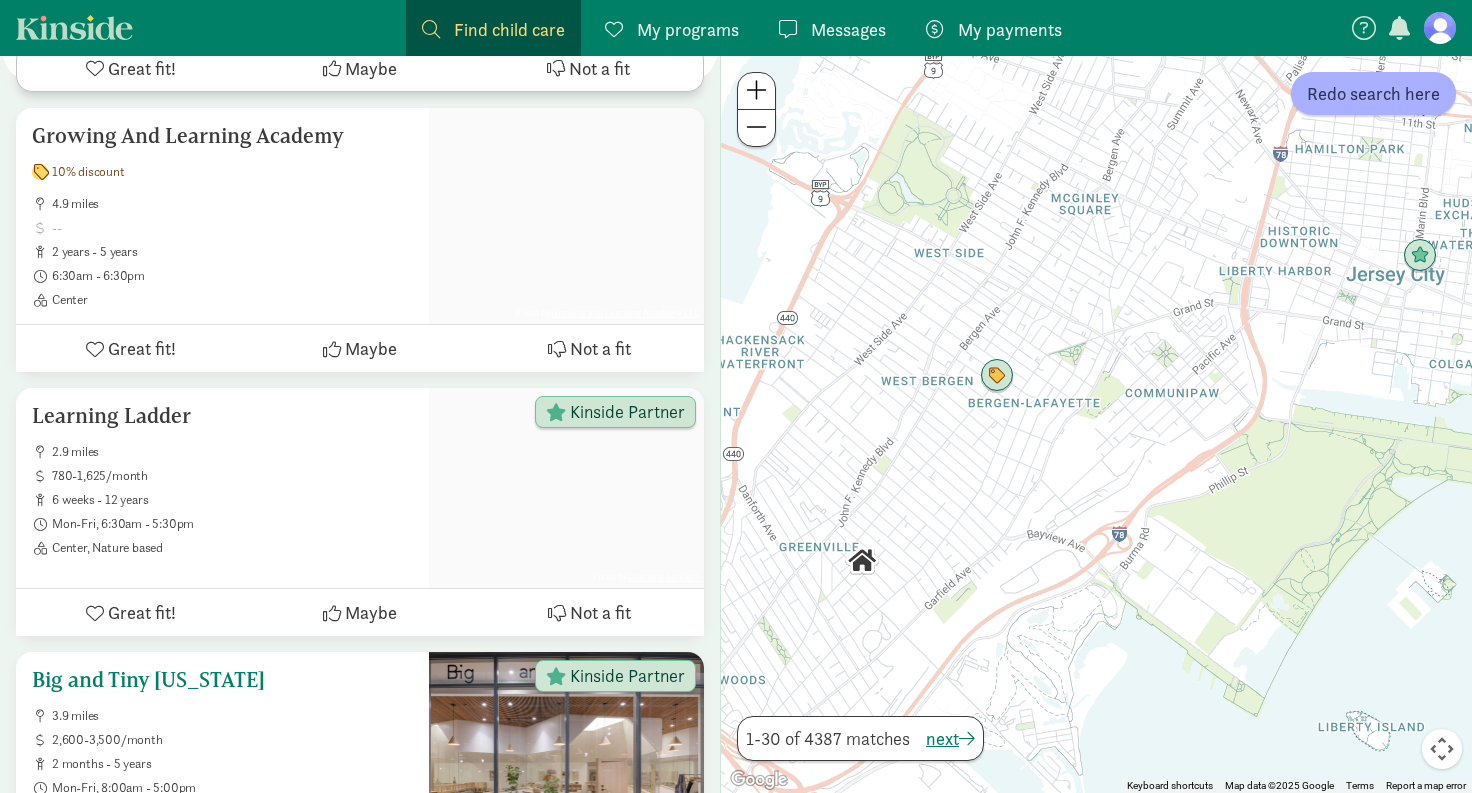 scroll, scrollTop: 4467, scrollLeft: 0, axis: vertical 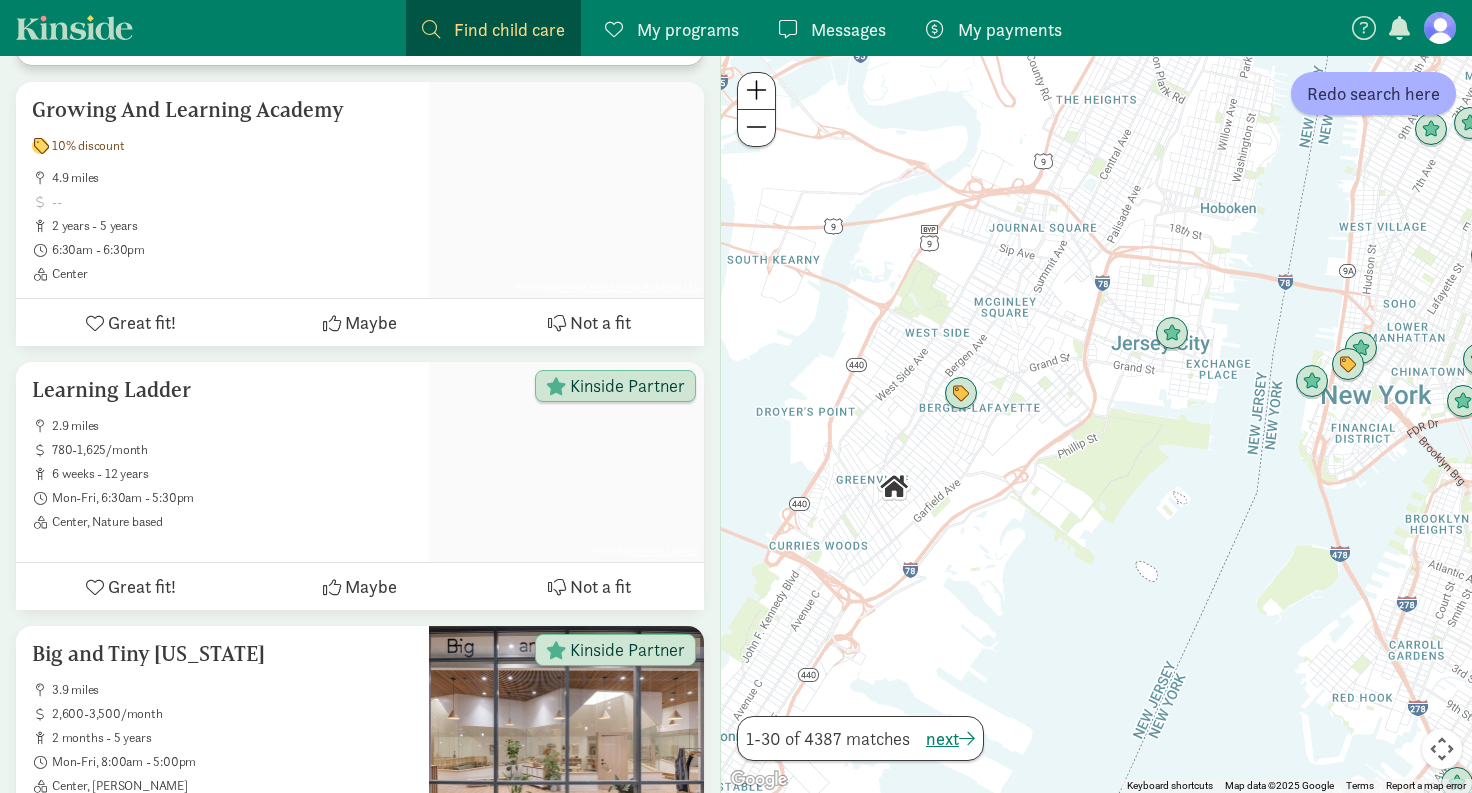 drag, startPoint x: 1308, startPoint y: 314, endPoint x: 1164, endPoint y: 381, distance: 158.8238 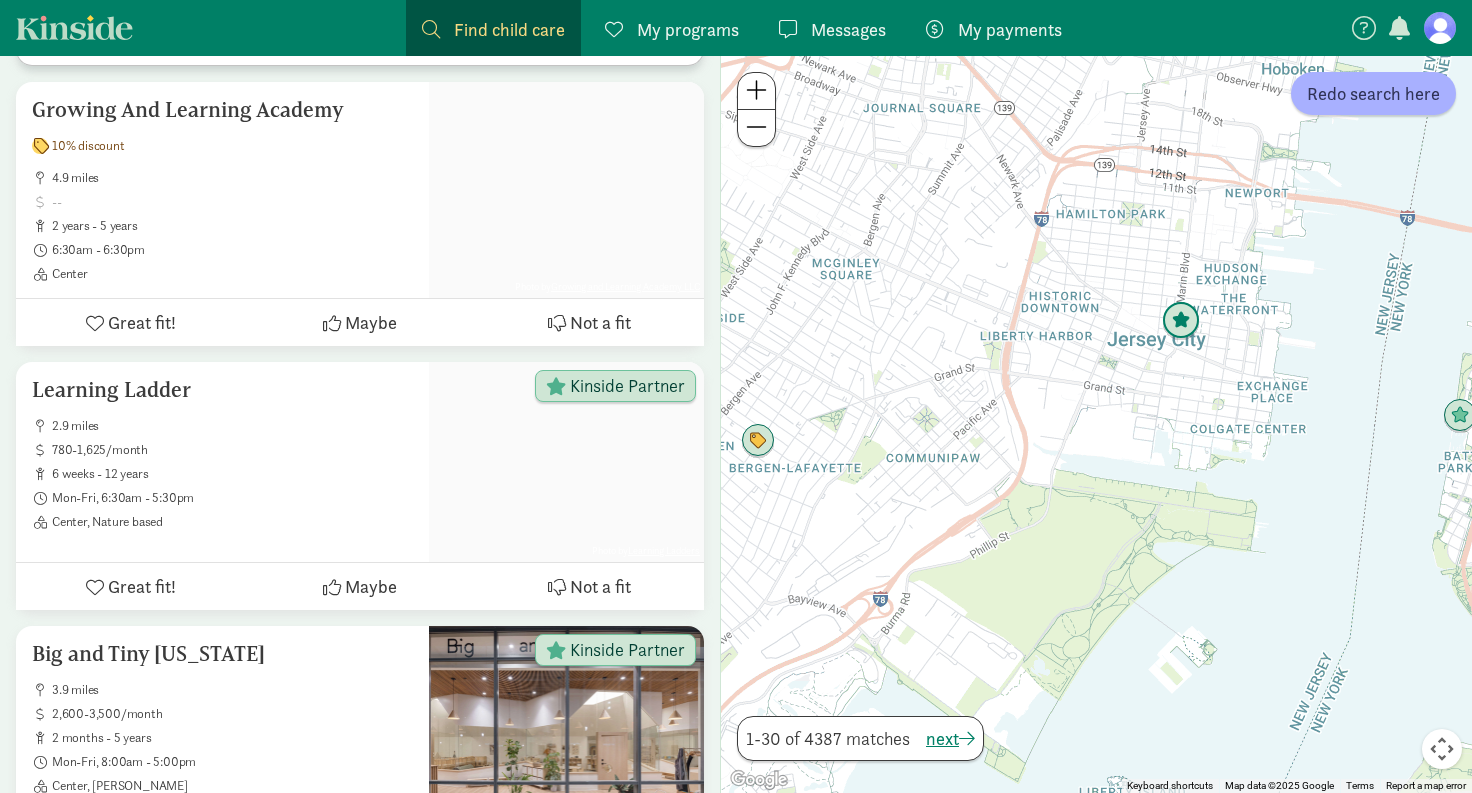 click at bounding box center [1181, 322] 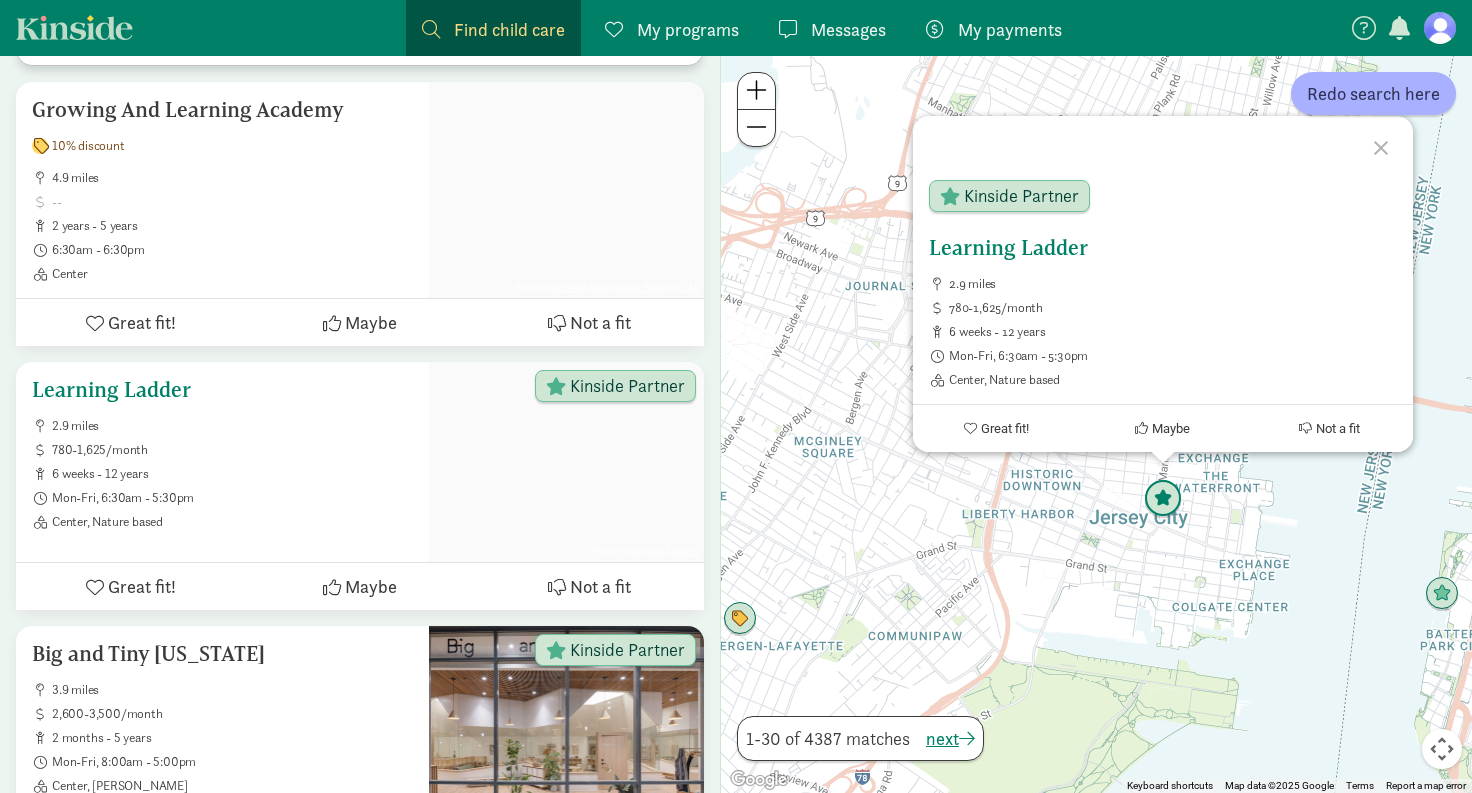click on "Photo by  Learning Ladders" at bounding box center (566, 462) 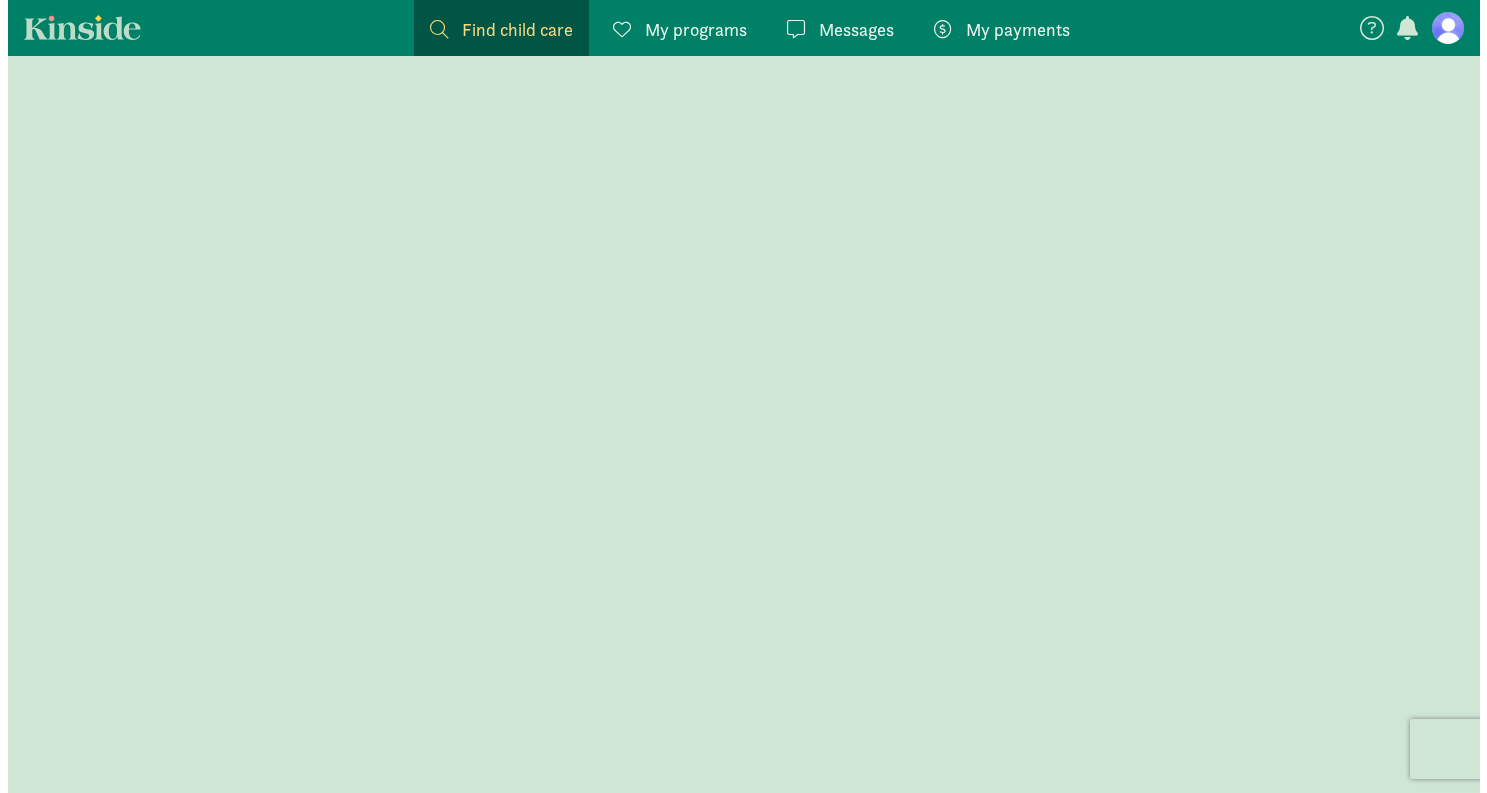 scroll, scrollTop: 0, scrollLeft: 0, axis: both 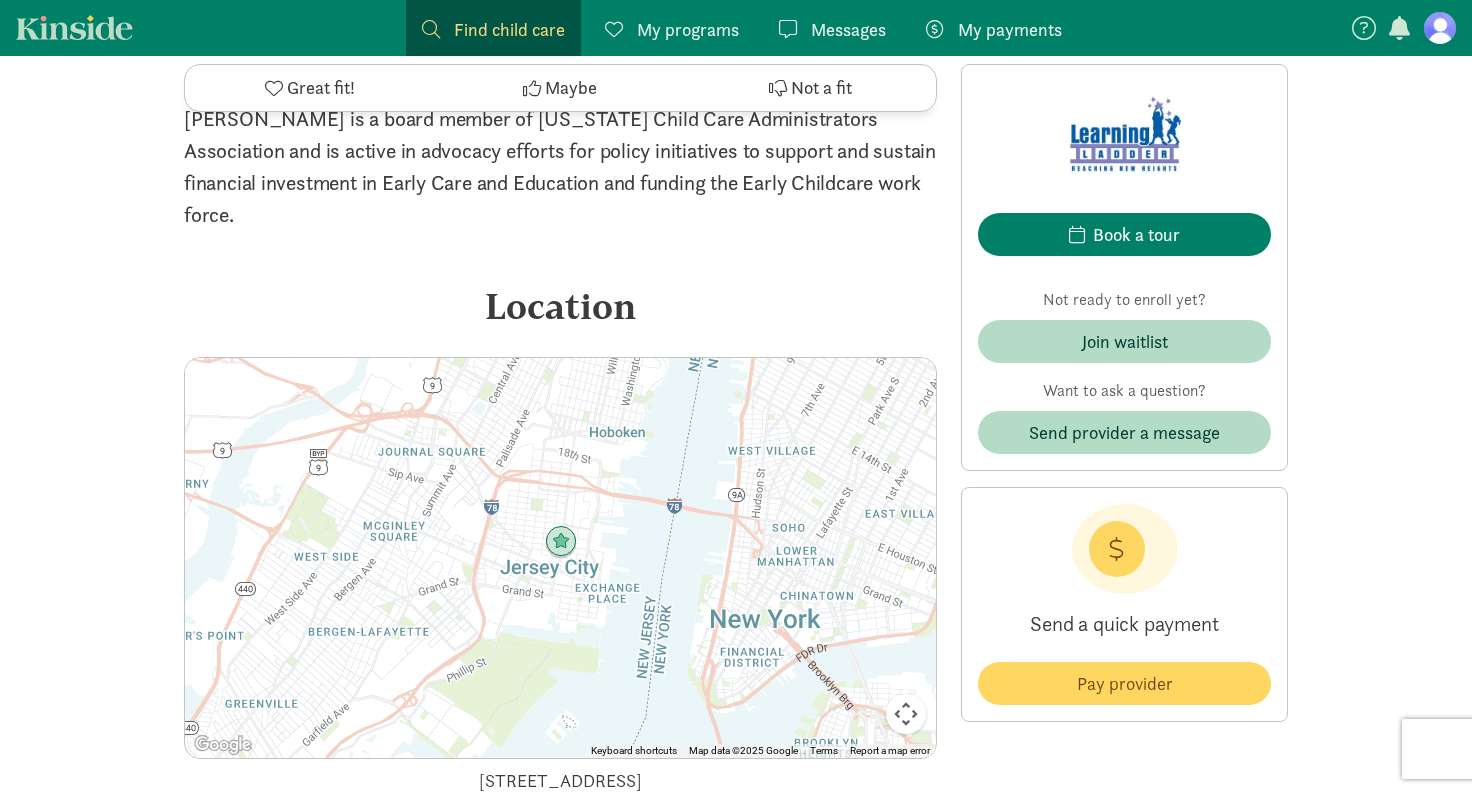 drag, startPoint x: 766, startPoint y: 687, endPoint x: 344, endPoint y: 691, distance: 422.01895 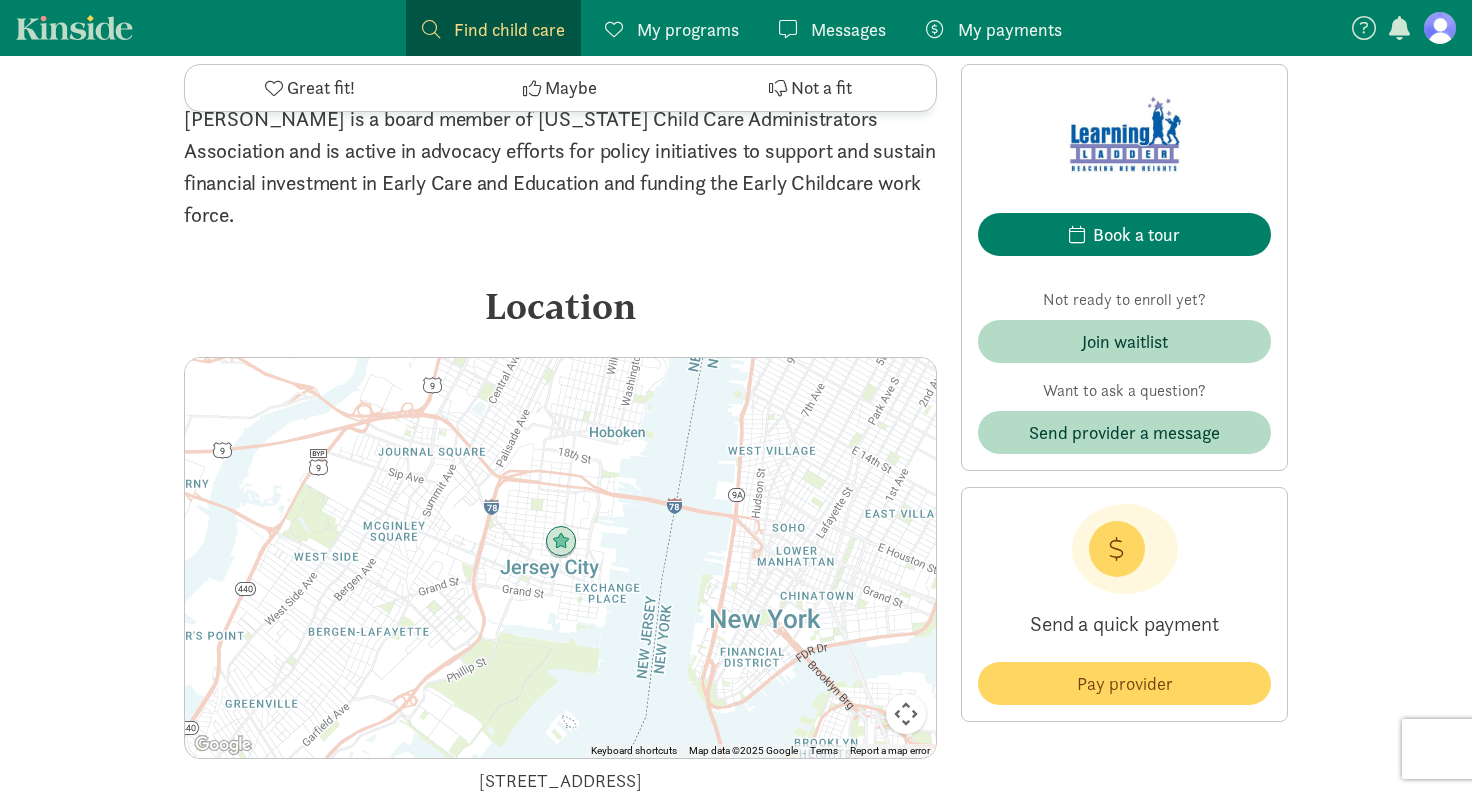 copy on "[STREET_ADDRESS]" 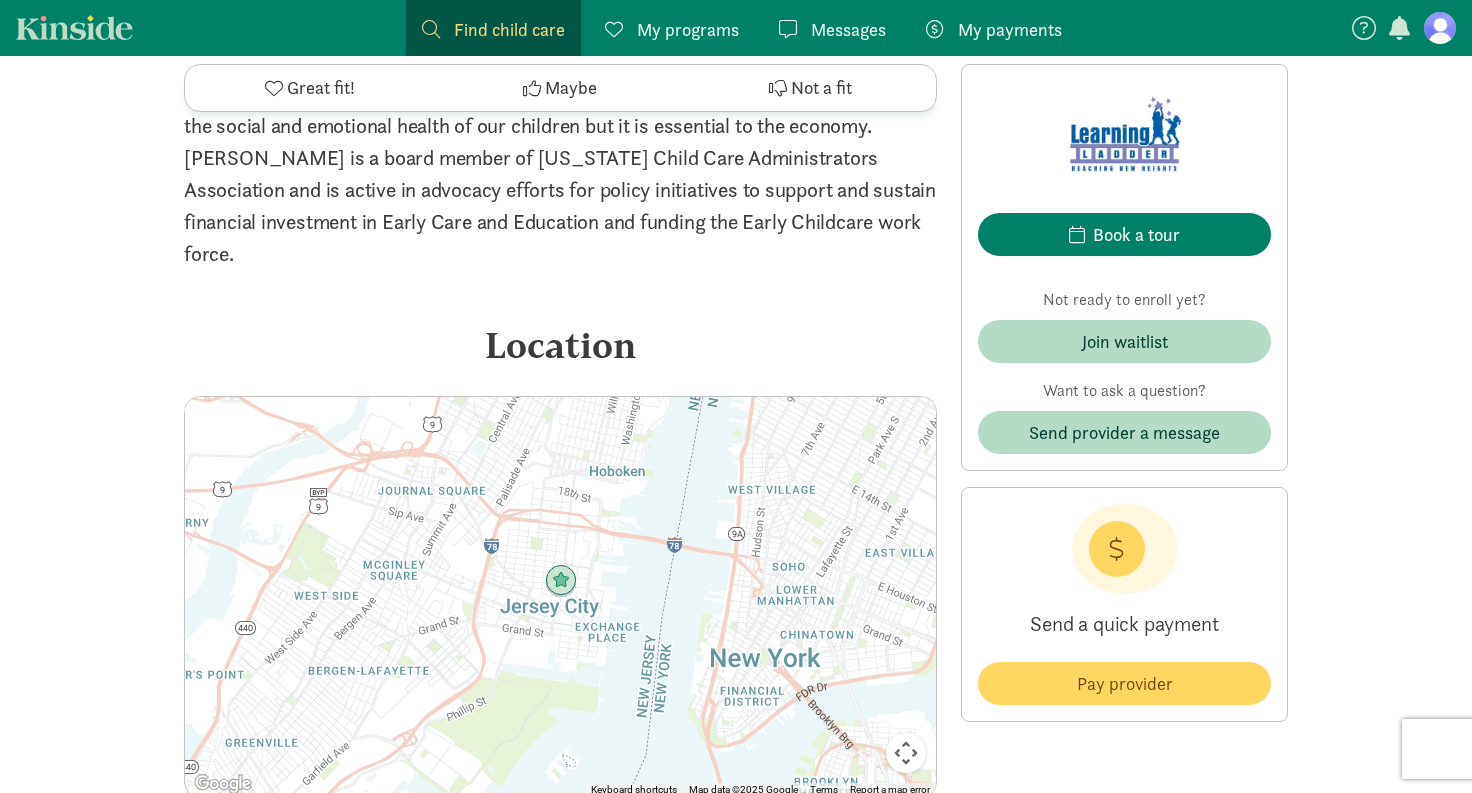 scroll, scrollTop: 3438, scrollLeft: 0, axis: vertical 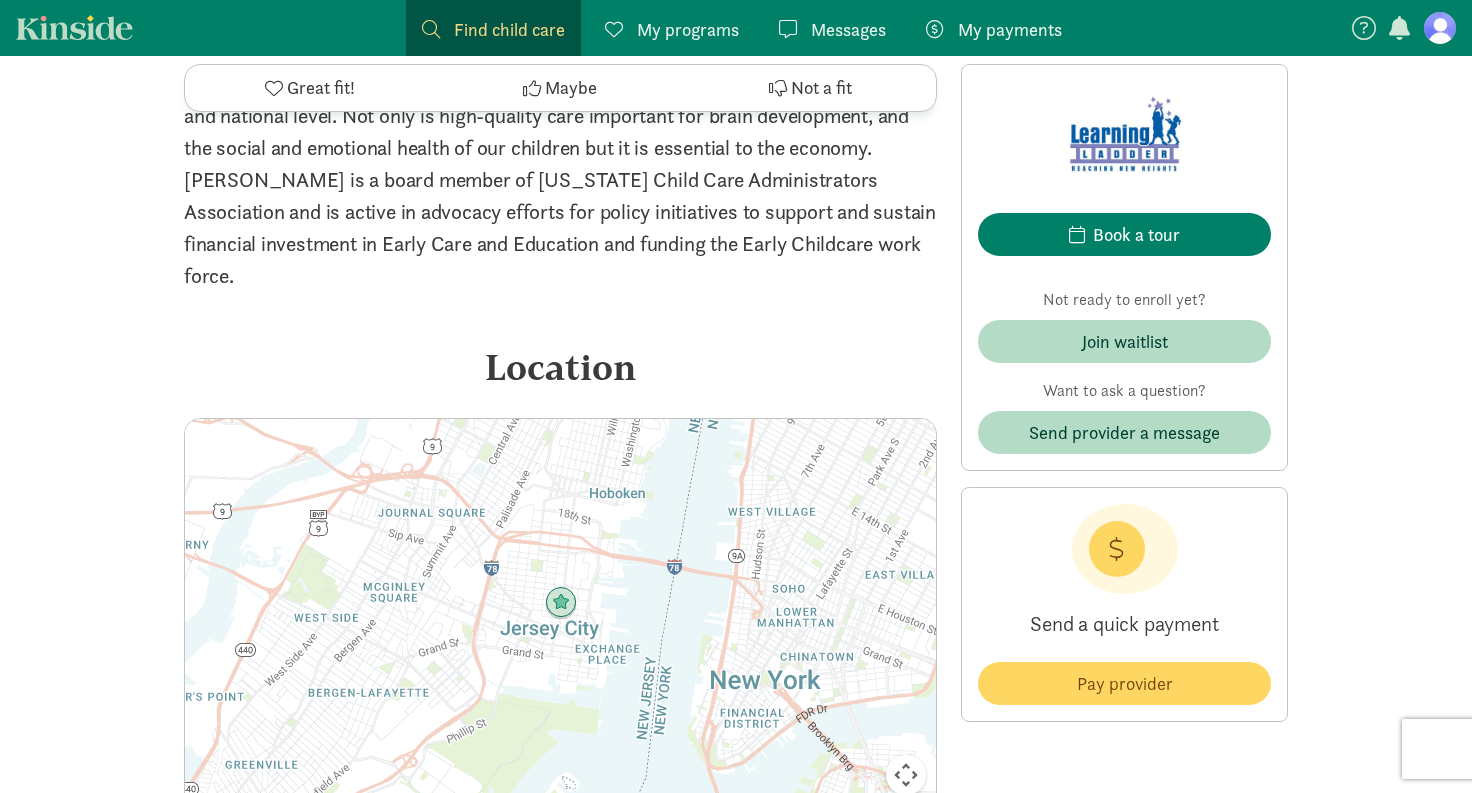 click at bounding box center (560, 619) 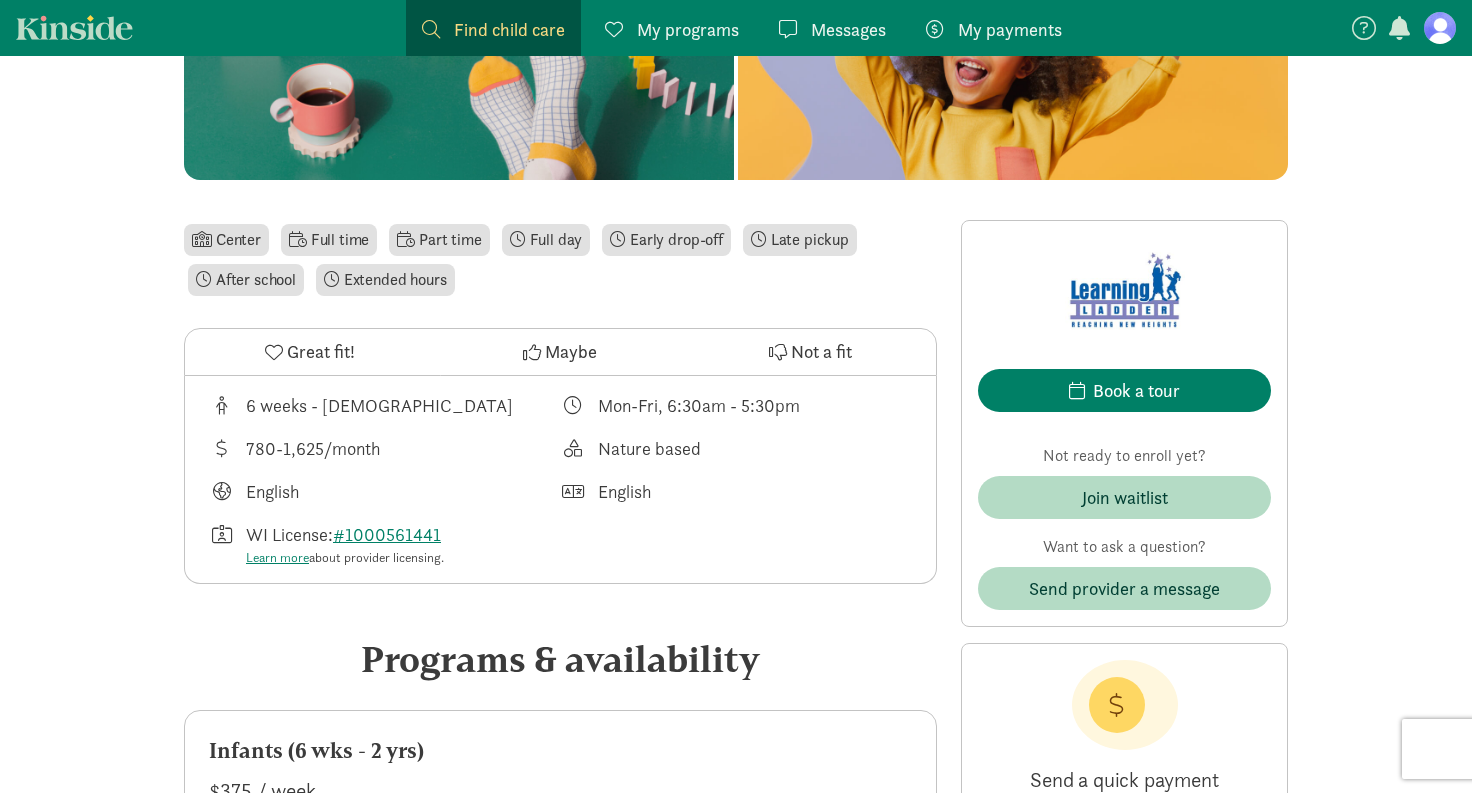 scroll, scrollTop: 0, scrollLeft: 0, axis: both 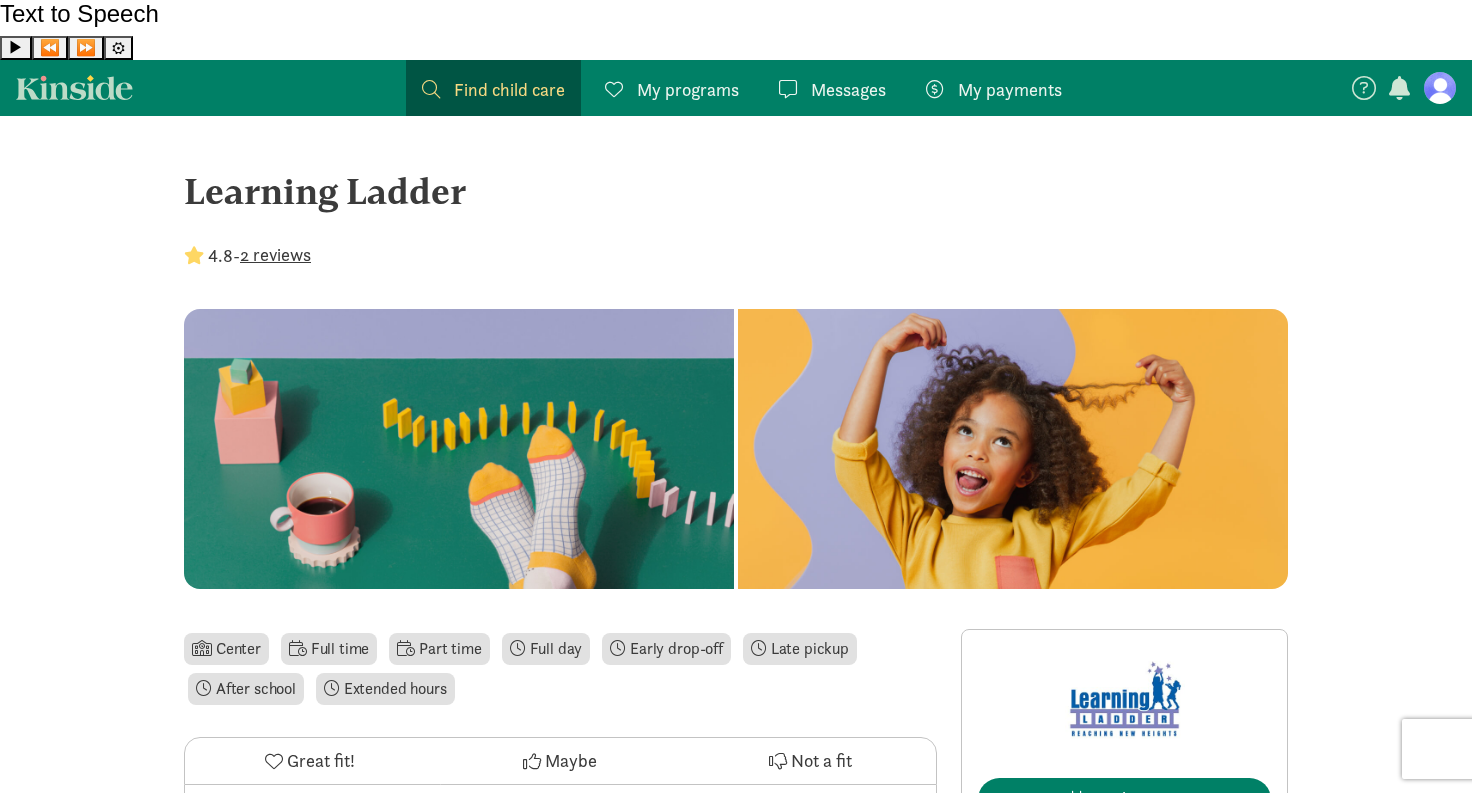 drag, startPoint x: 540, startPoint y: 138, endPoint x: 161, endPoint y: 134, distance: 379.02112 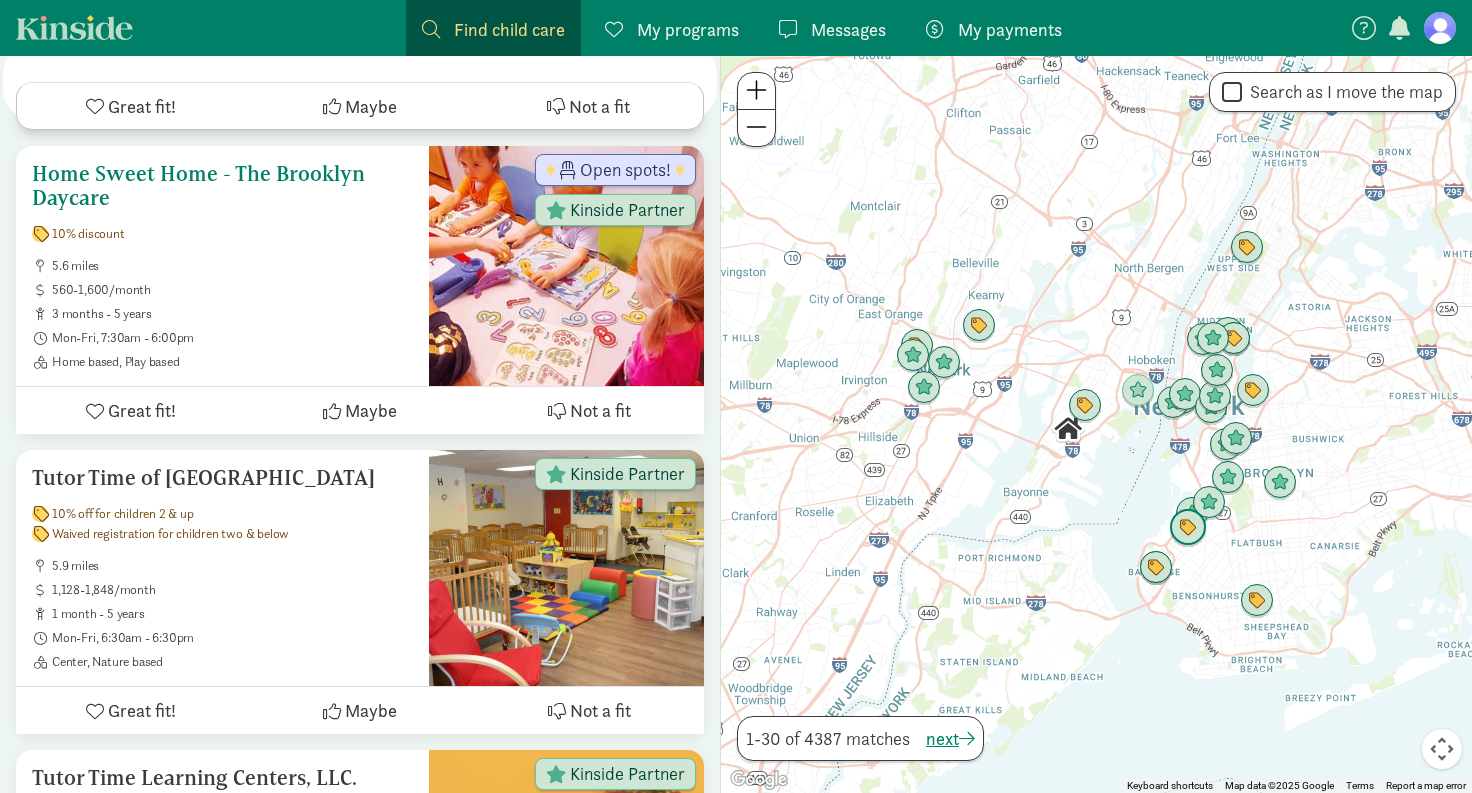 scroll, scrollTop: 2726, scrollLeft: 0, axis: vertical 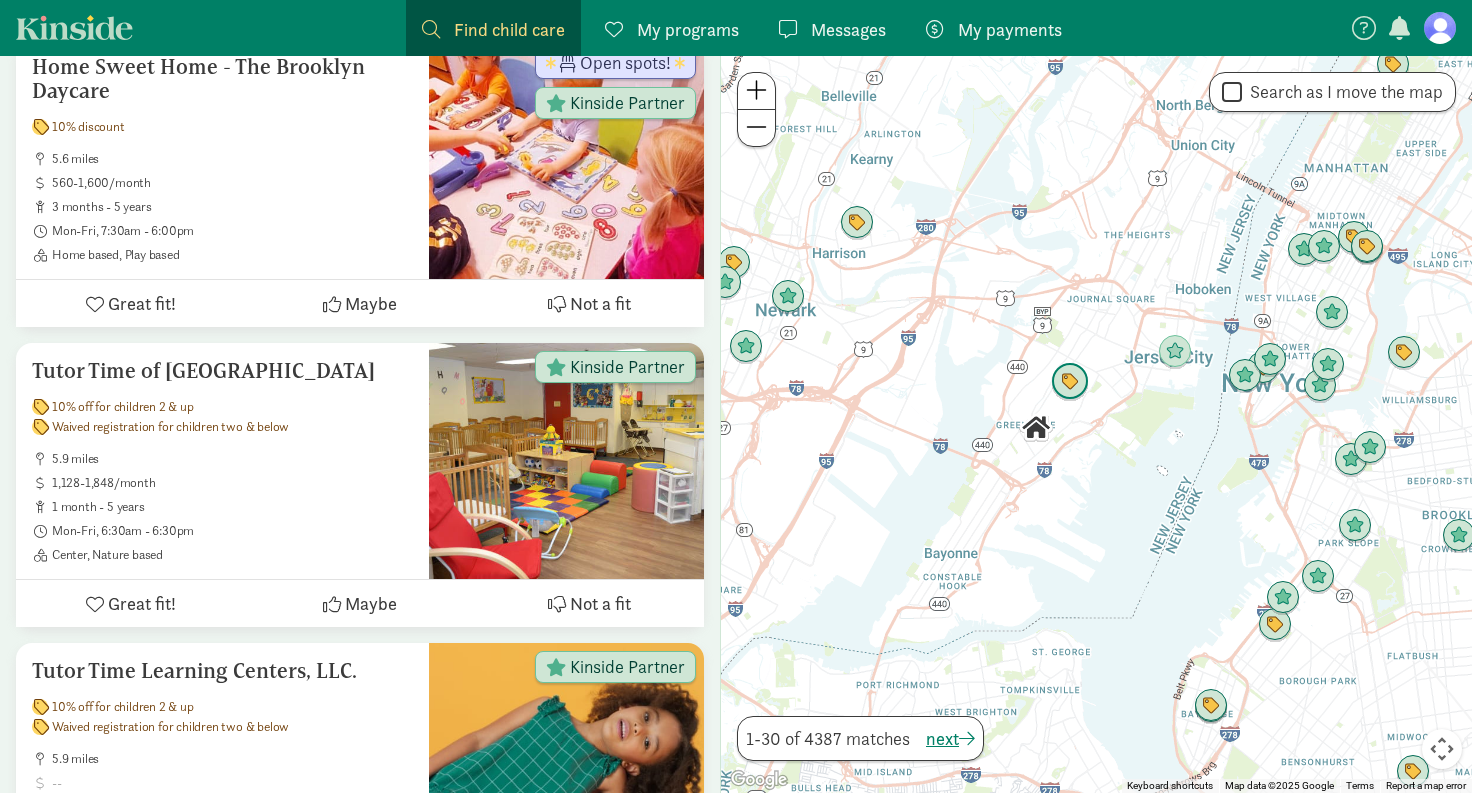 click at bounding box center [1070, 383] 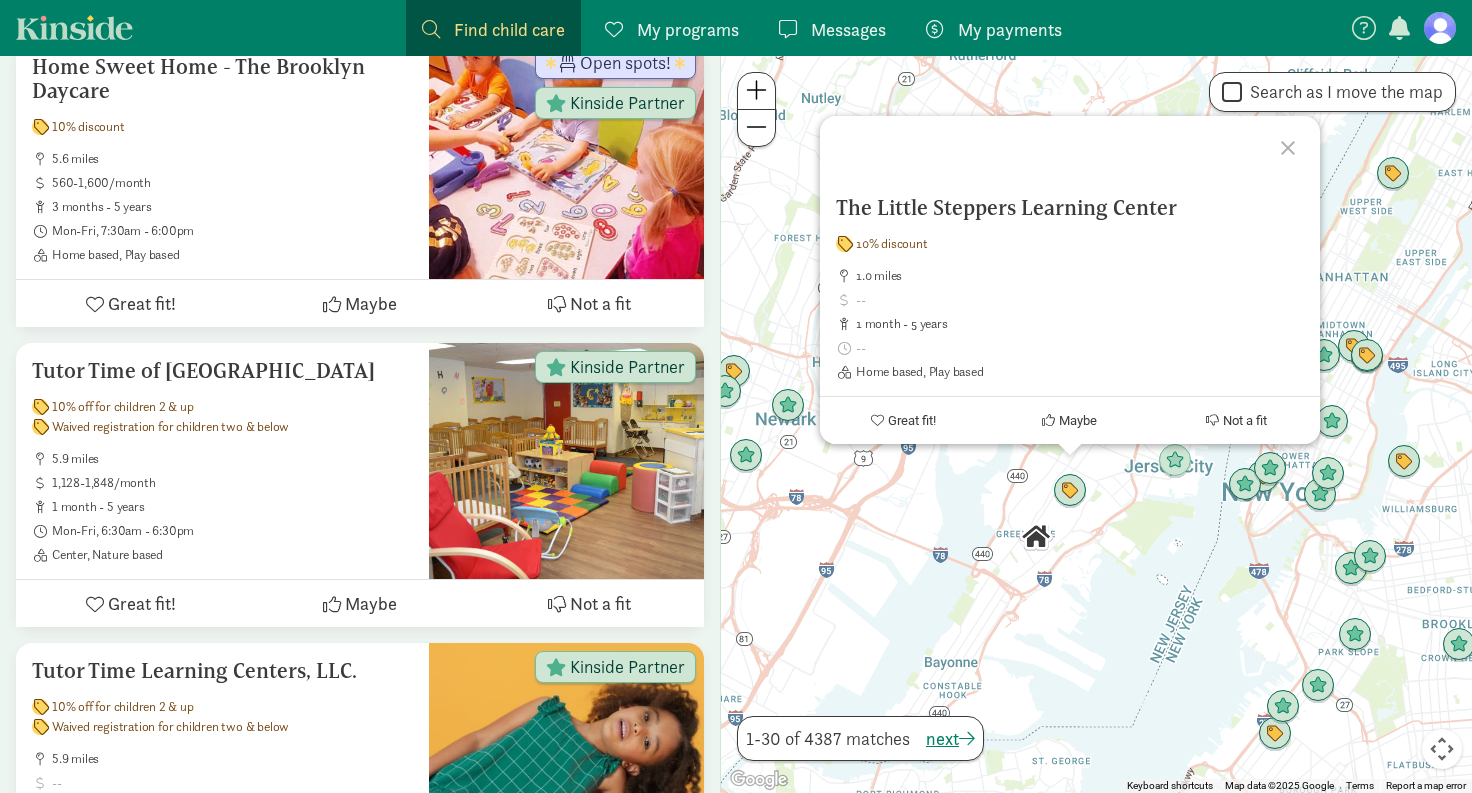 drag, startPoint x: 1157, startPoint y: 216, endPoint x: 898, endPoint y: 209, distance: 259.09457 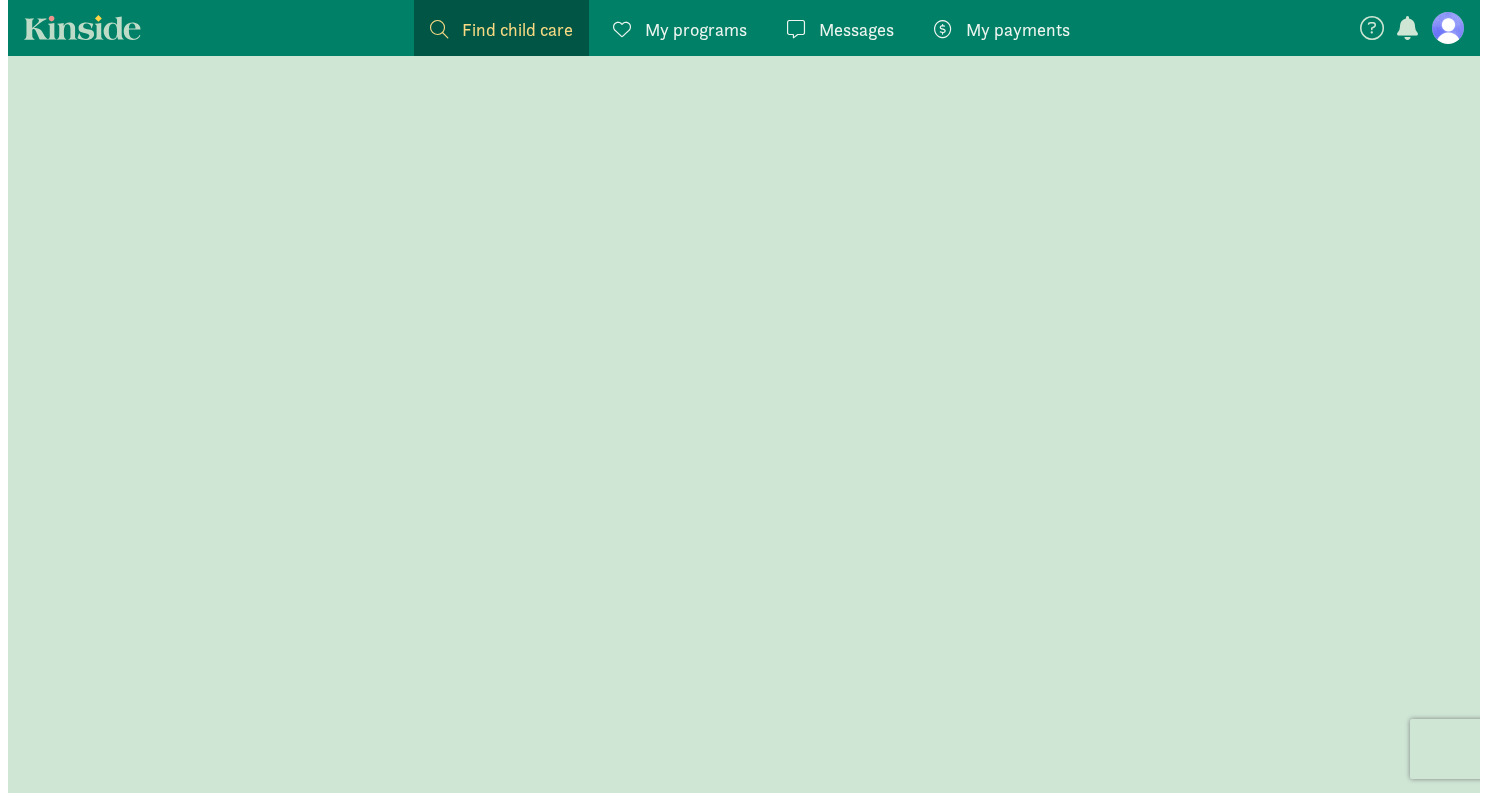 scroll, scrollTop: 0, scrollLeft: 0, axis: both 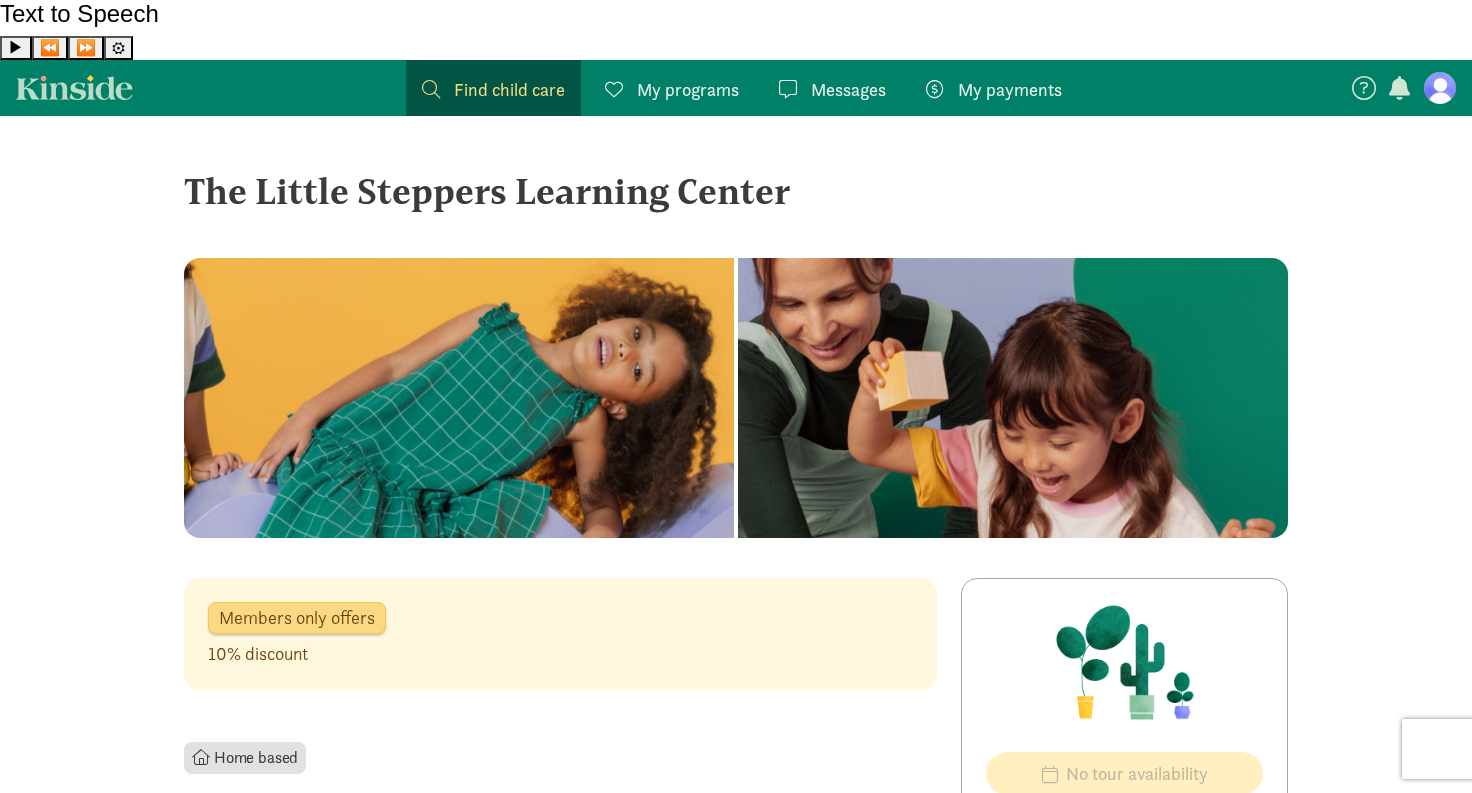 drag, startPoint x: 805, startPoint y: 149, endPoint x: 159, endPoint y: 138, distance: 646.0936 